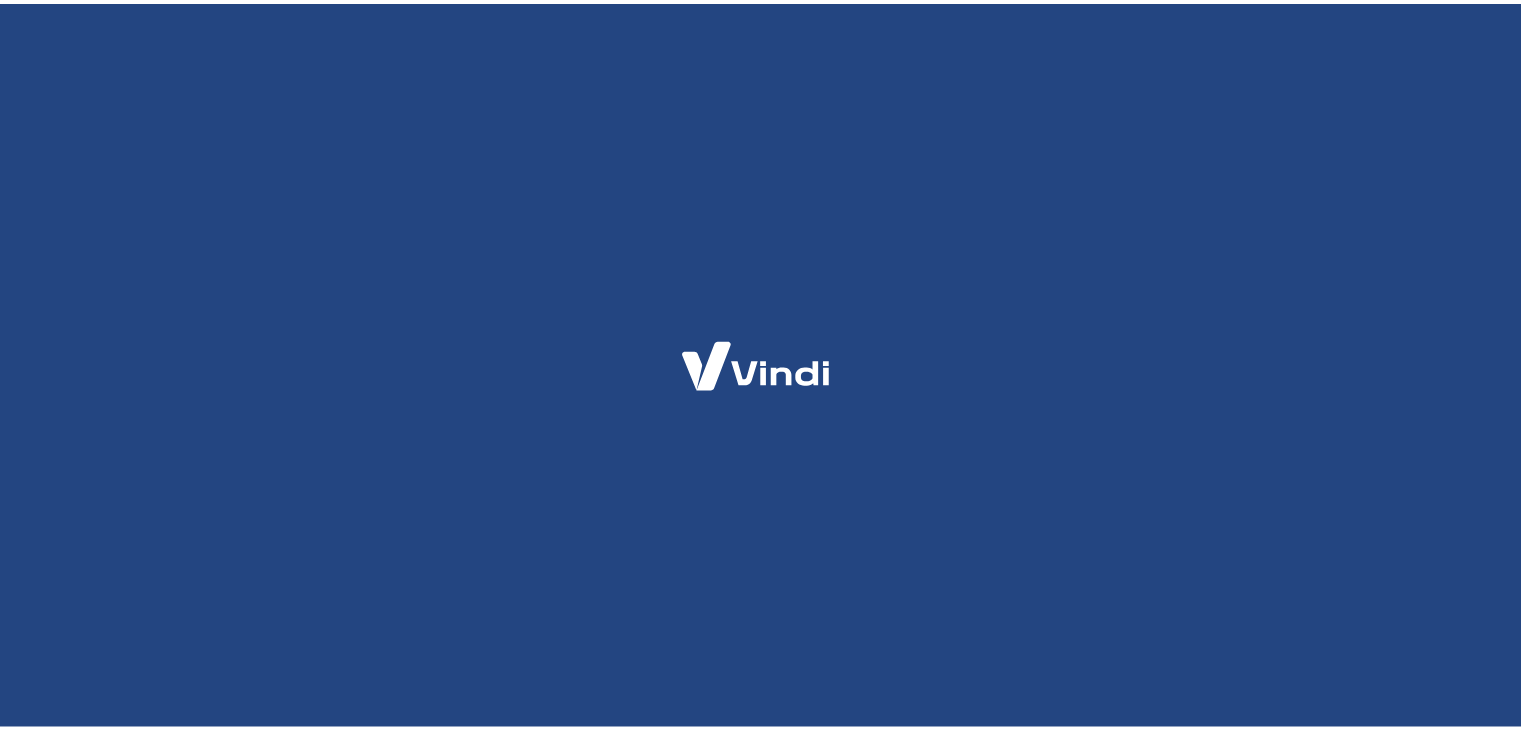 scroll, scrollTop: 0, scrollLeft: 0, axis: both 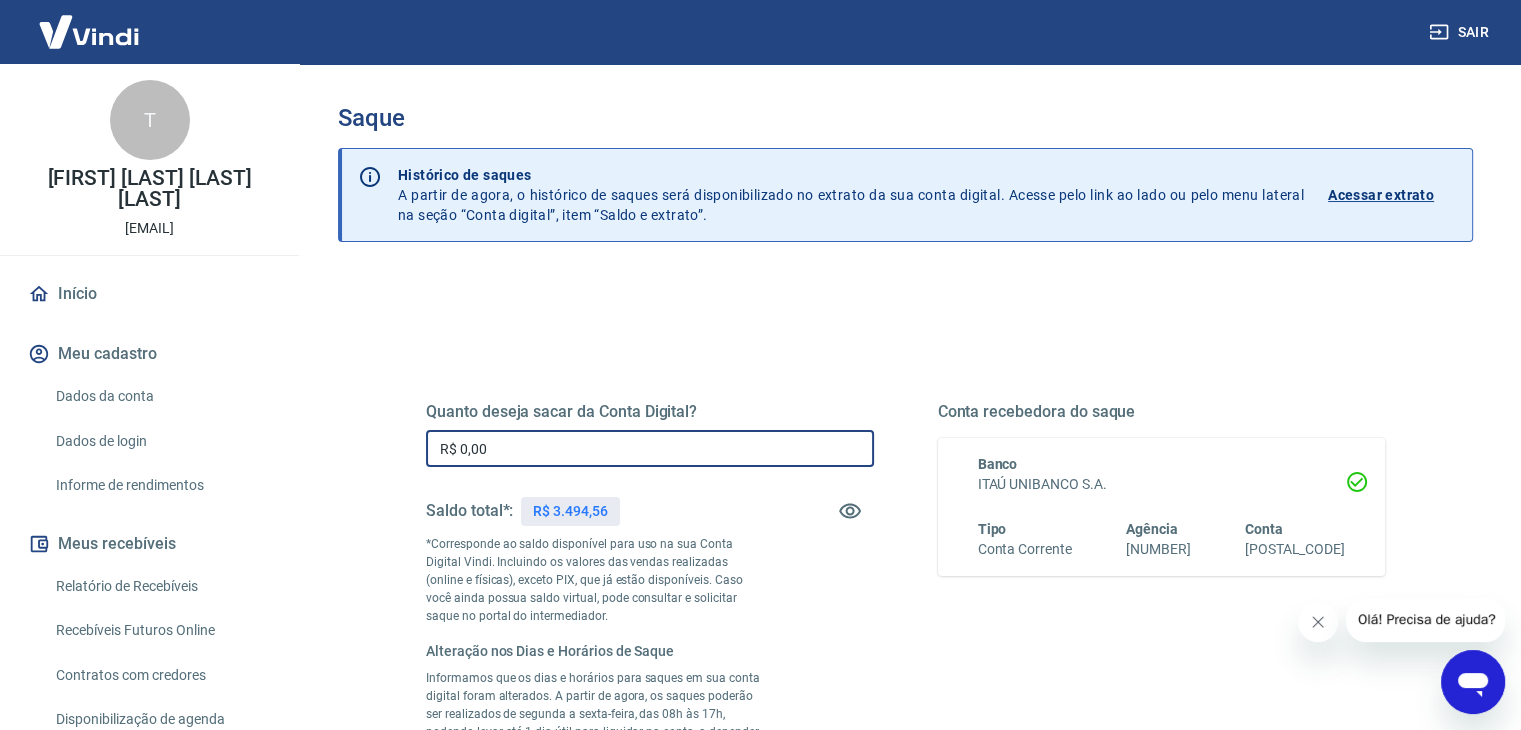 click on "R$ 0,00" at bounding box center [650, 448] 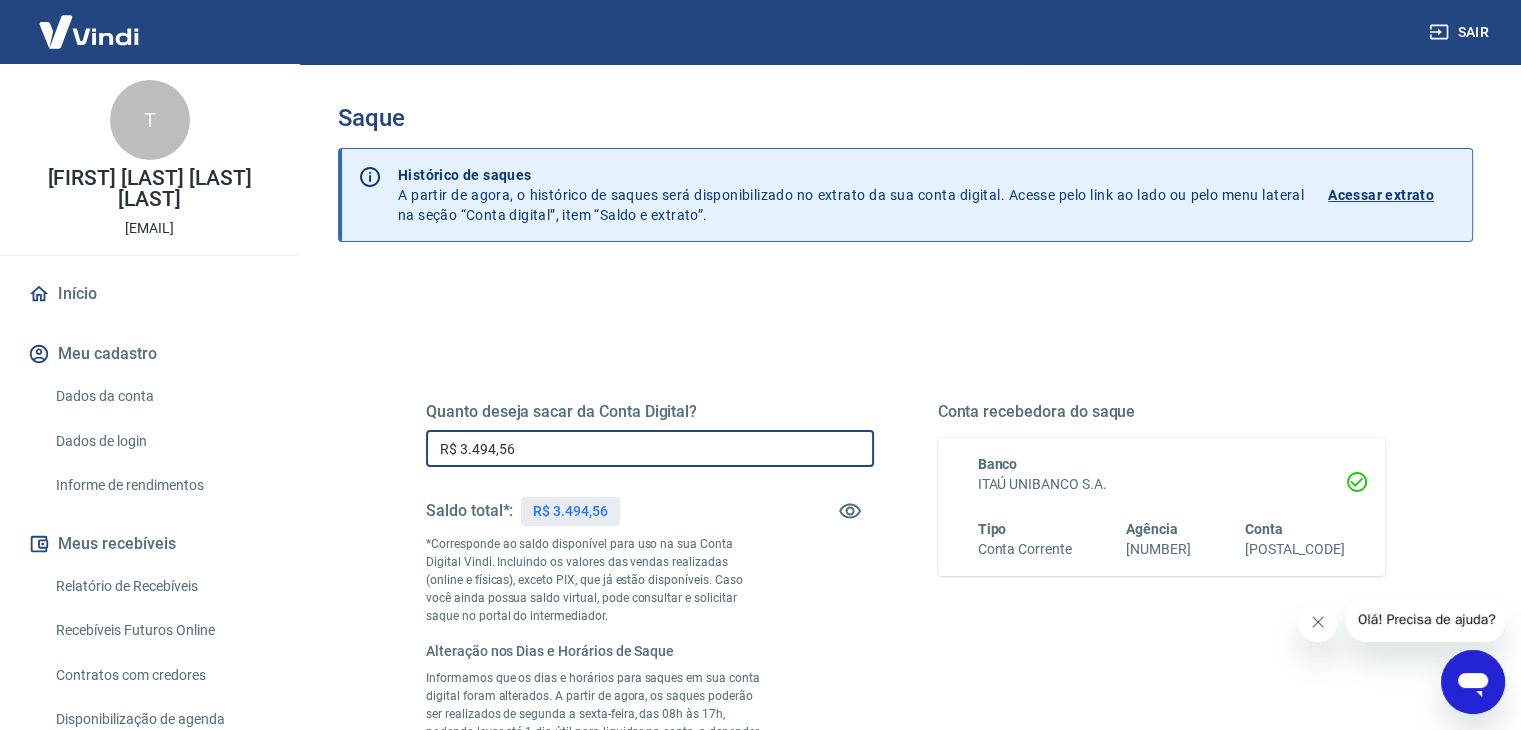 scroll, scrollTop: 40, scrollLeft: 0, axis: vertical 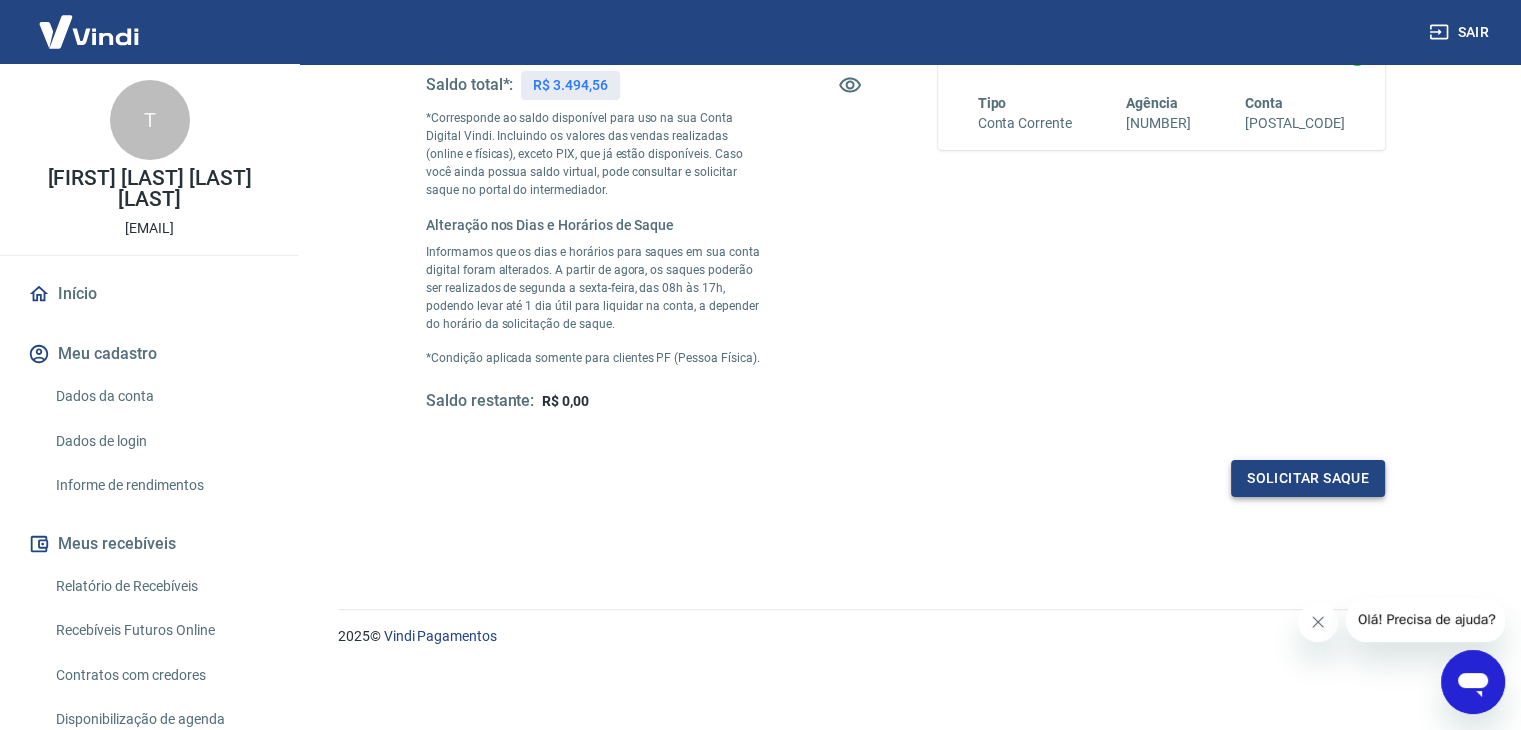 type on "R$ 3.494,56" 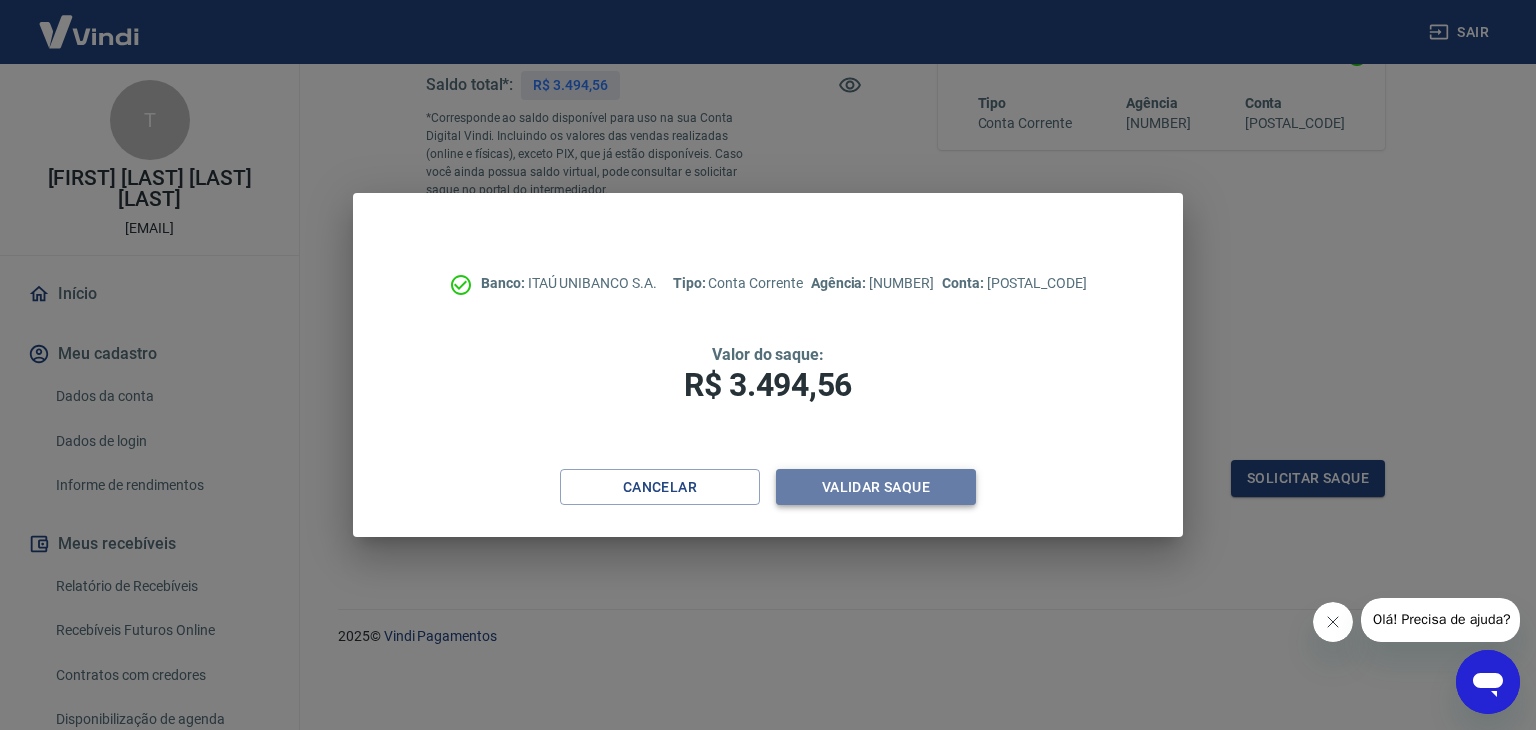 click on "Validar saque" at bounding box center [876, 487] 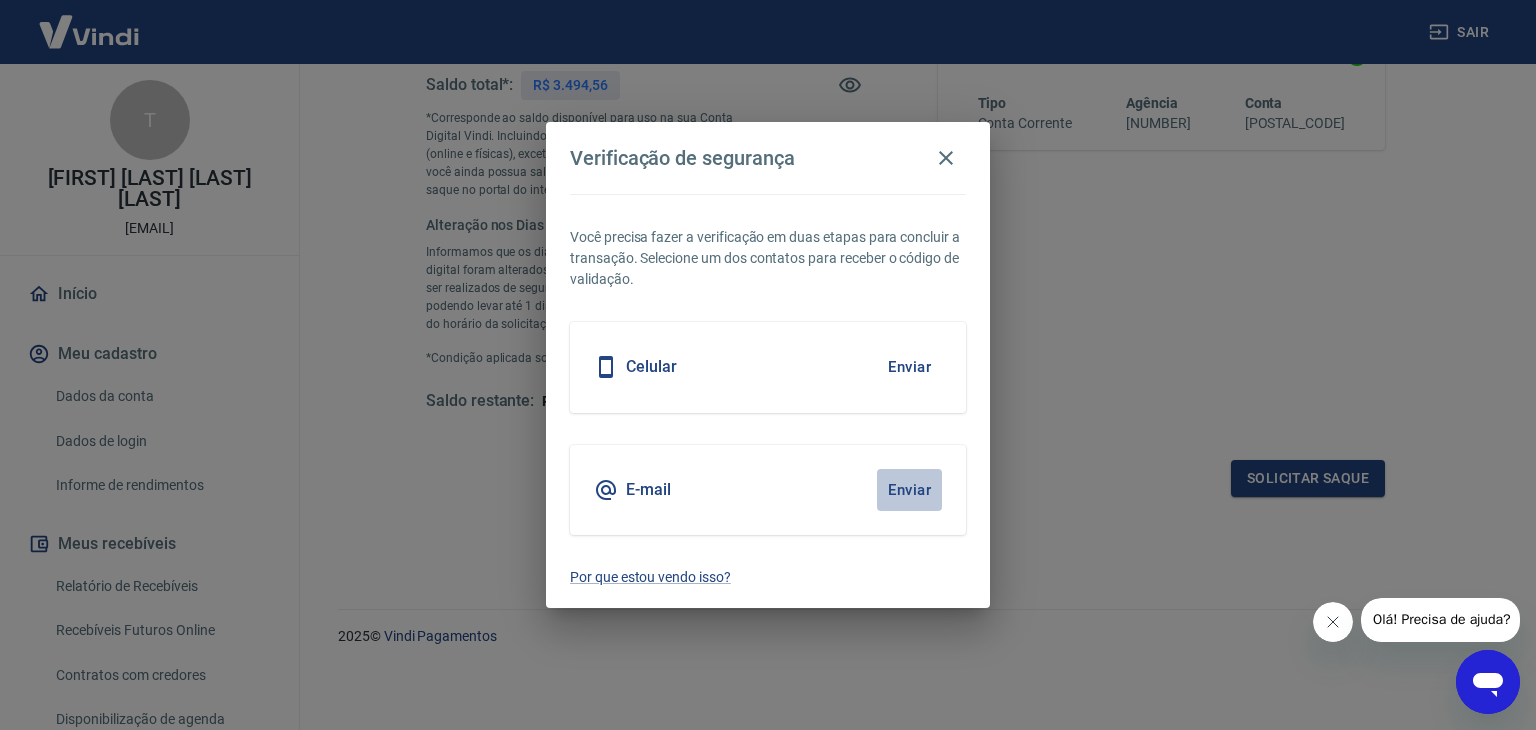 click on "Enviar" at bounding box center (909, 490) 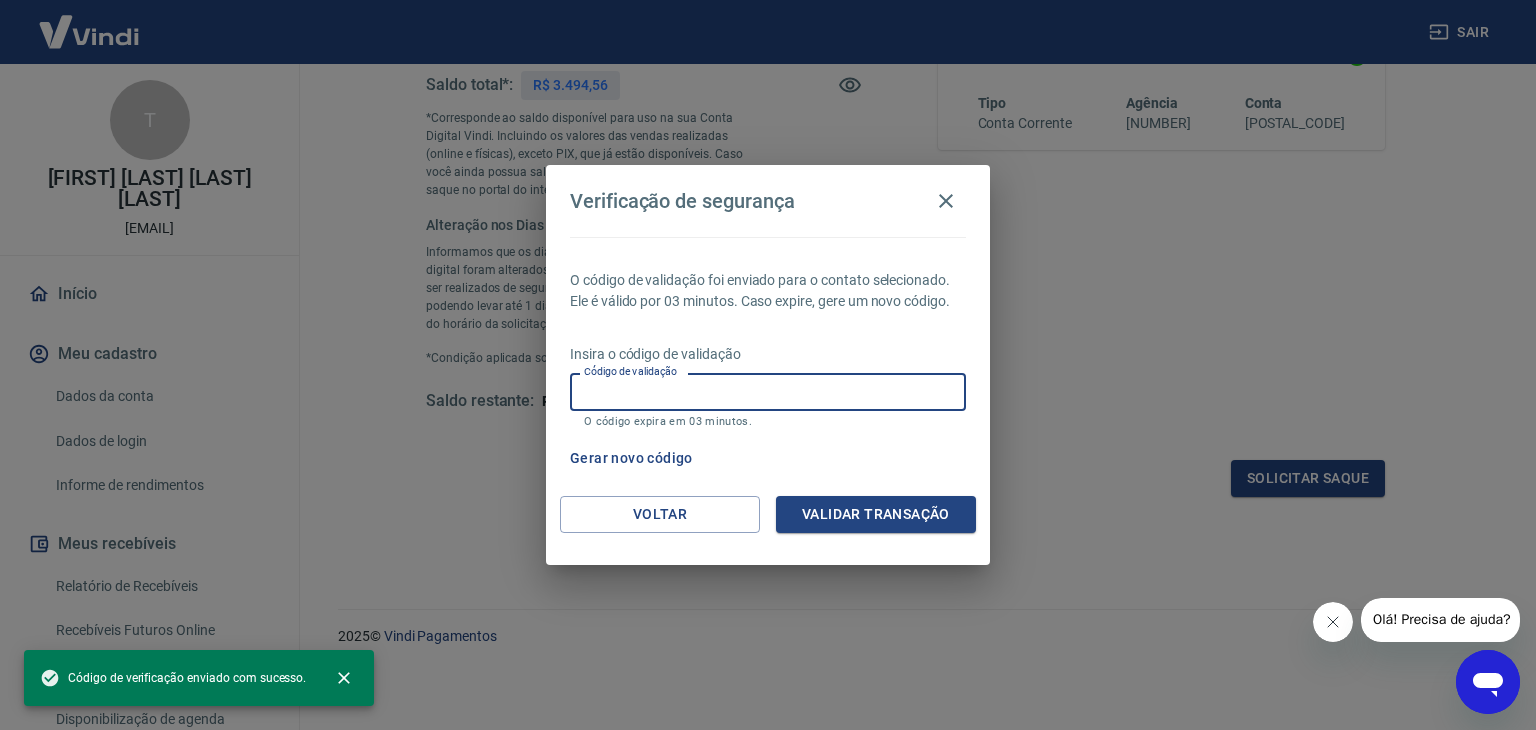 click on "Código de validação" at bounding box center (768, 391) 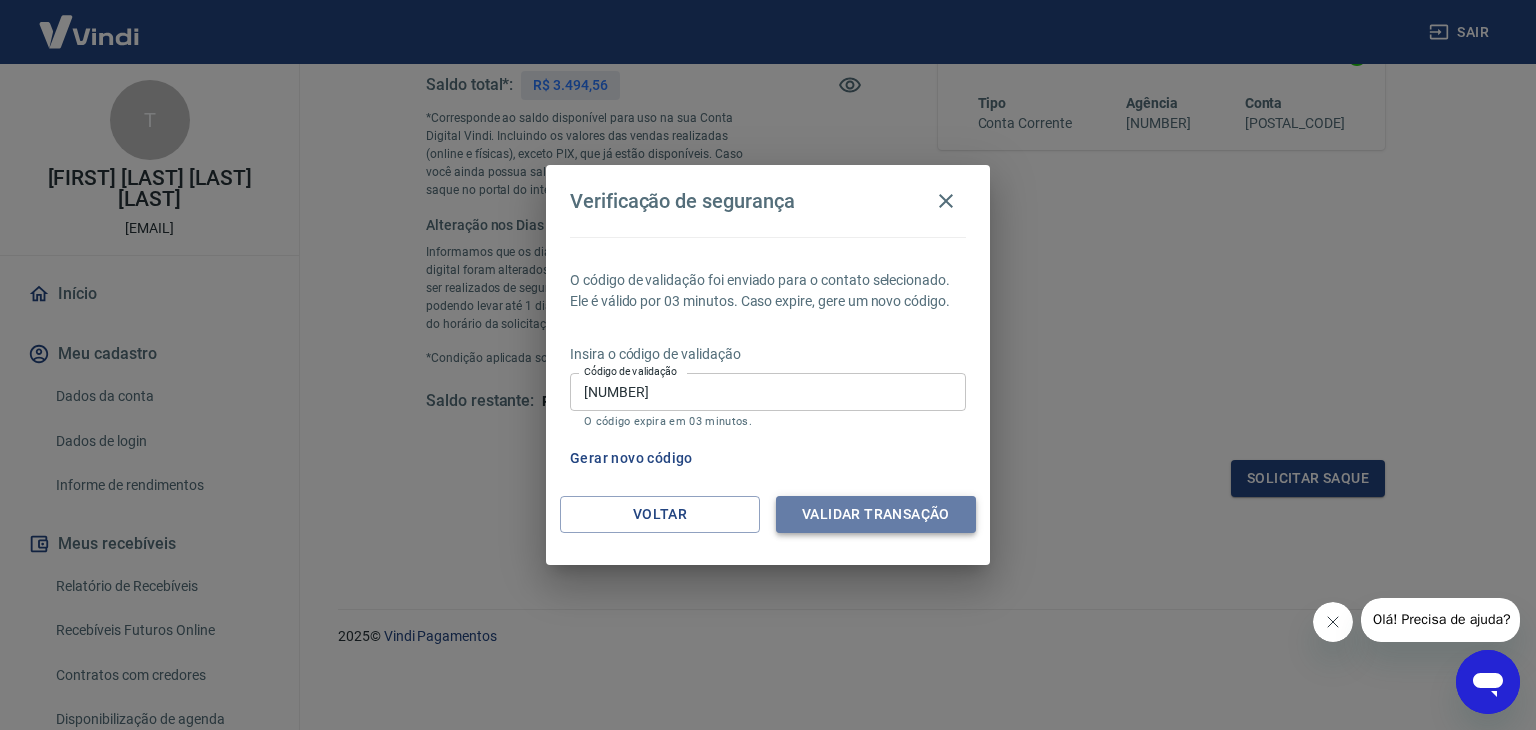 click on "Validar transação" at bounding box center [876, 514] 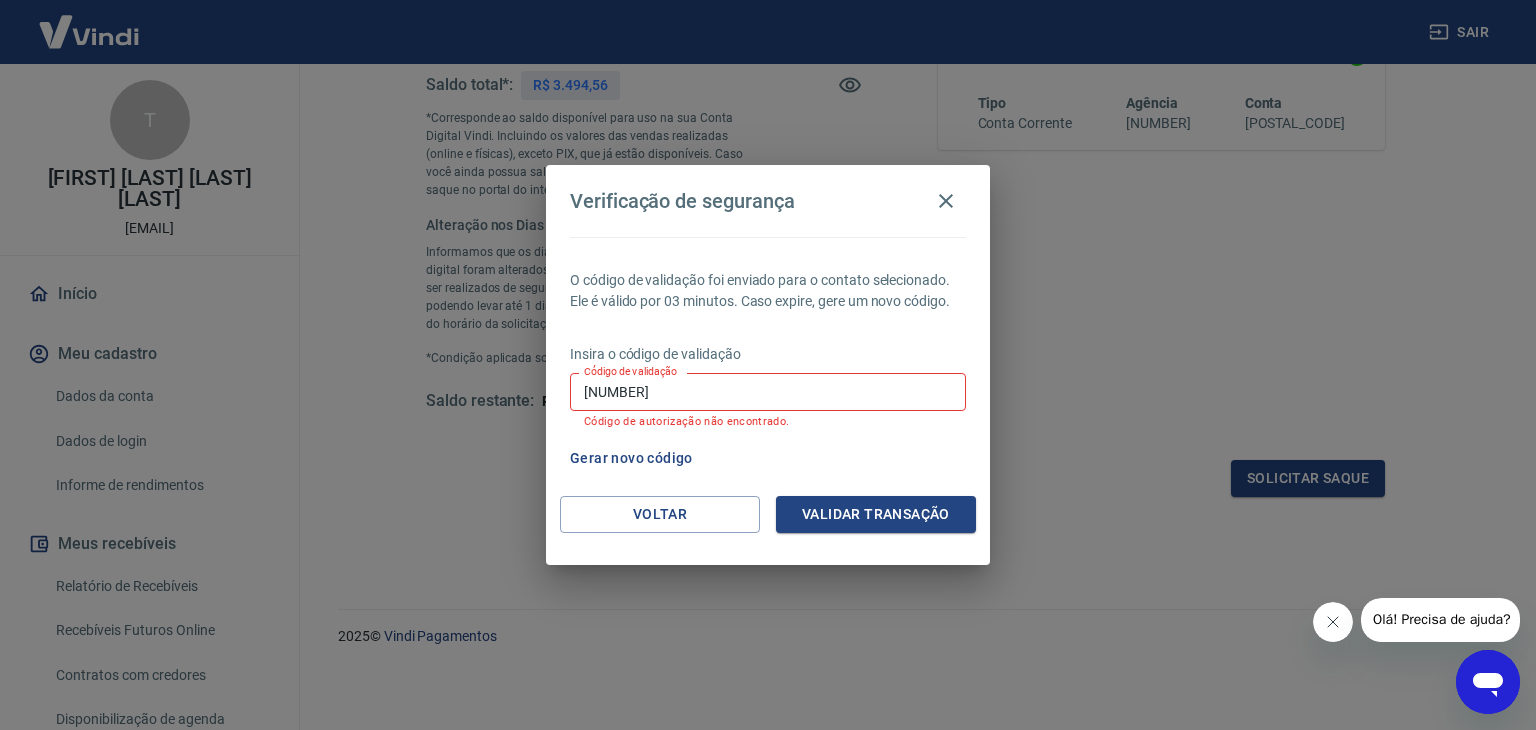 click on "[NUMBER]" at bounding box center (768, 391) 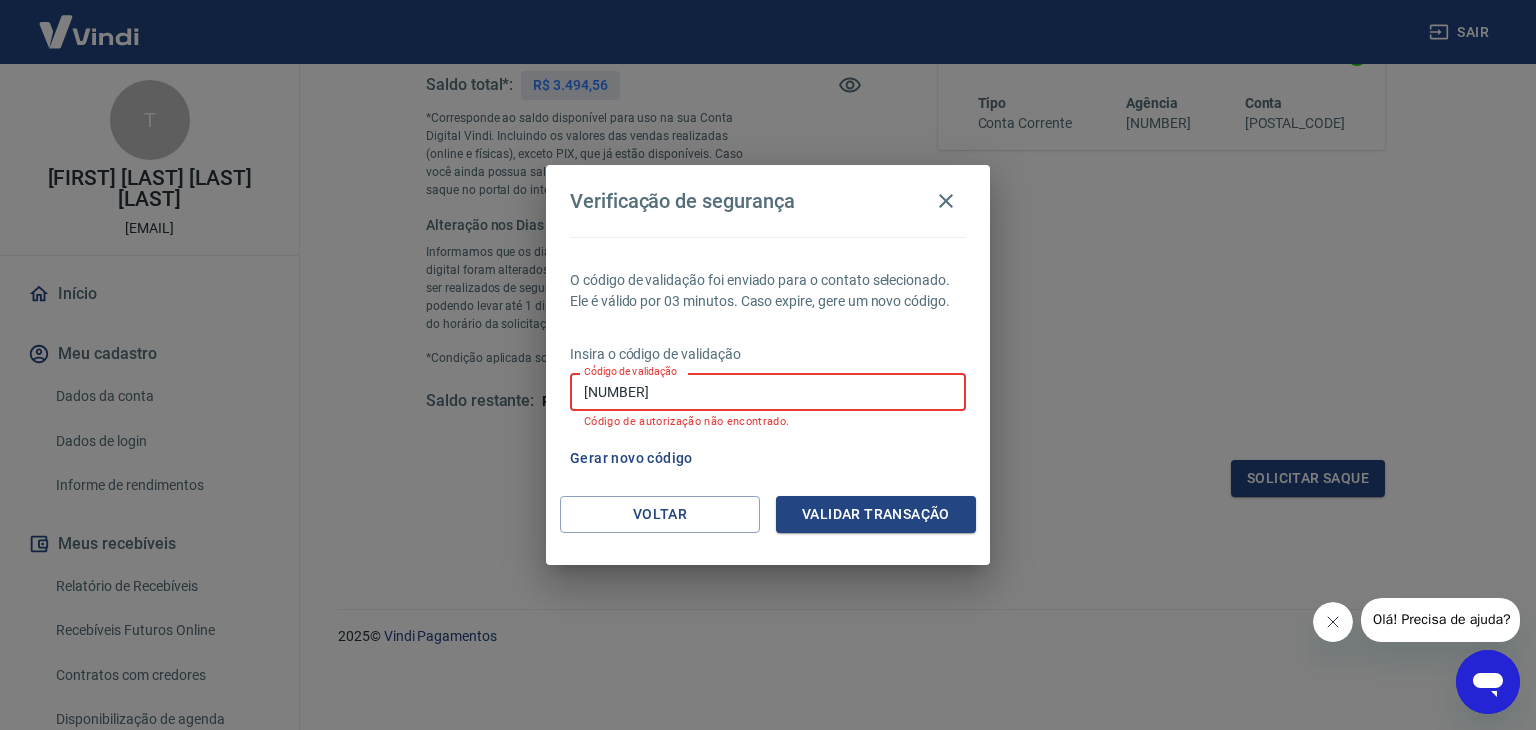 click on "[NUMBER]" at bounding box center [768, 391] 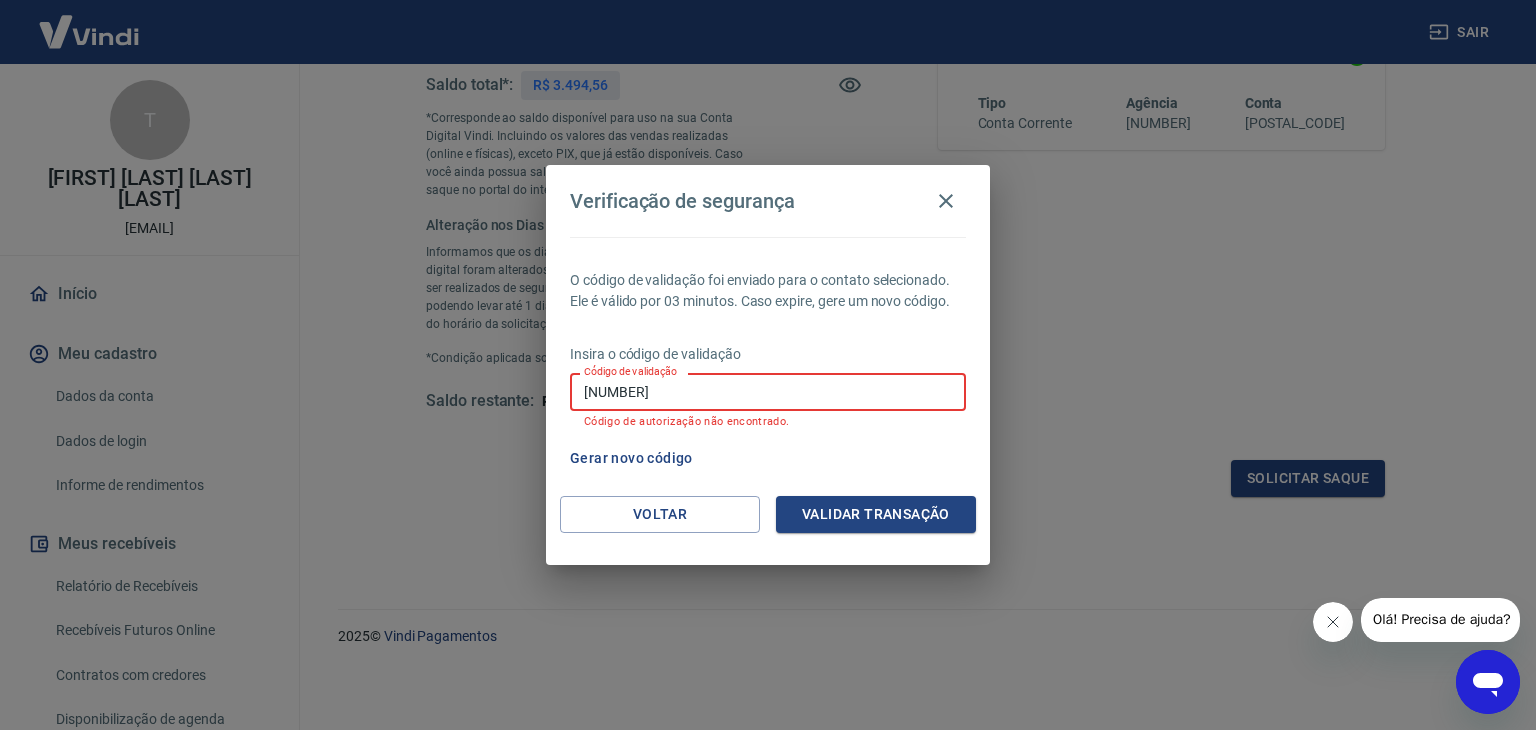 type on "[NUMBER]" 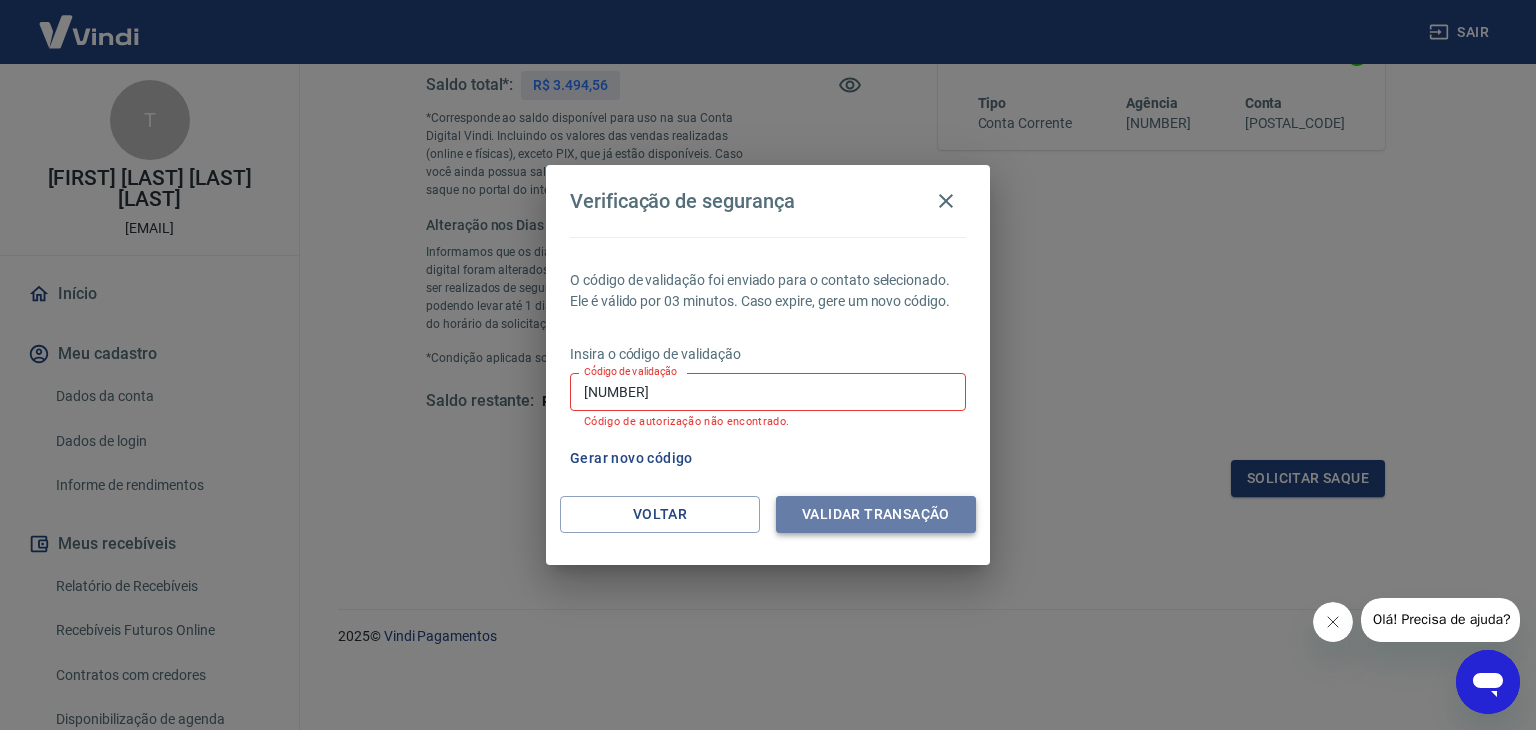 click on "Validar transação" at bounding box center (876, 514) 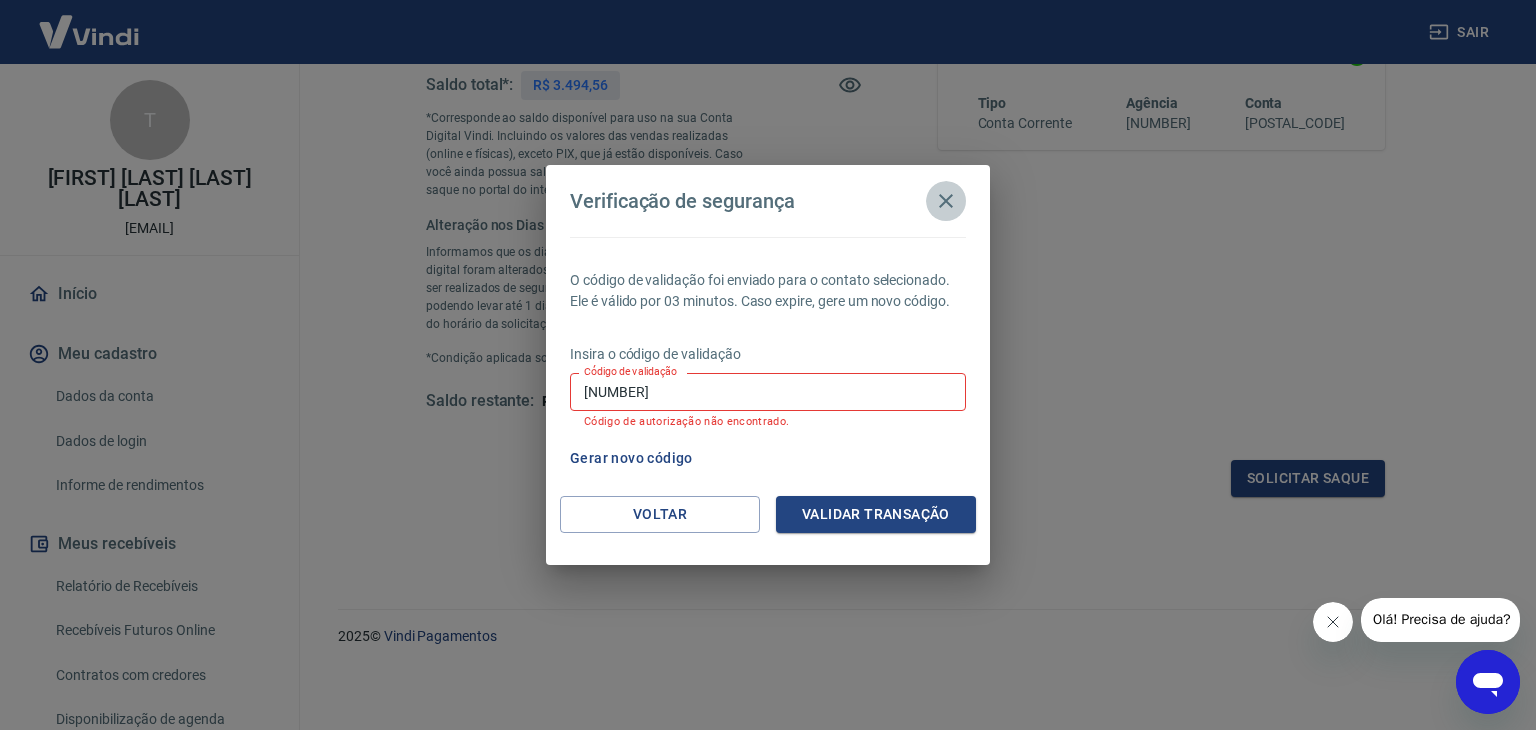 click 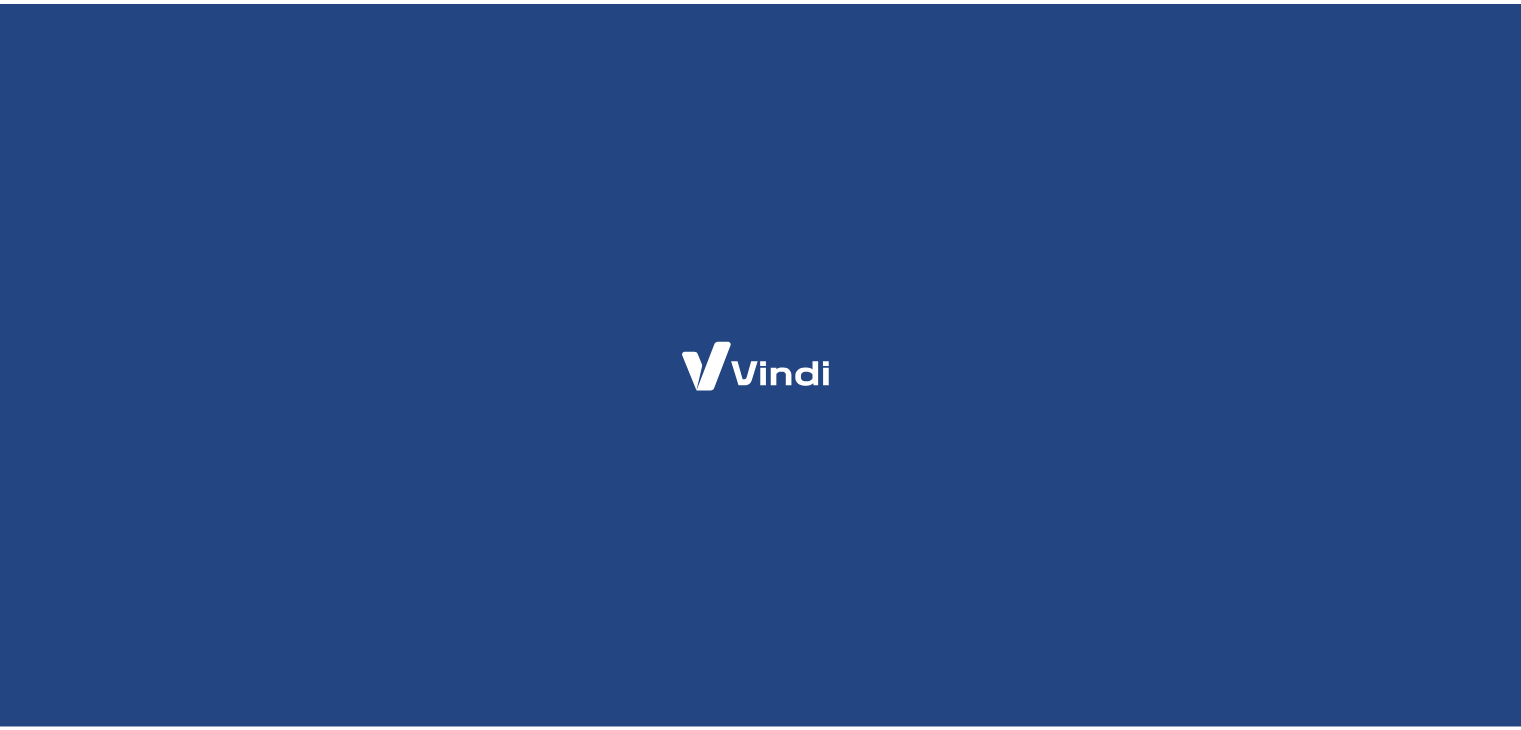scroll, scrollTop: 0, scrollLeft: 0, axis: both 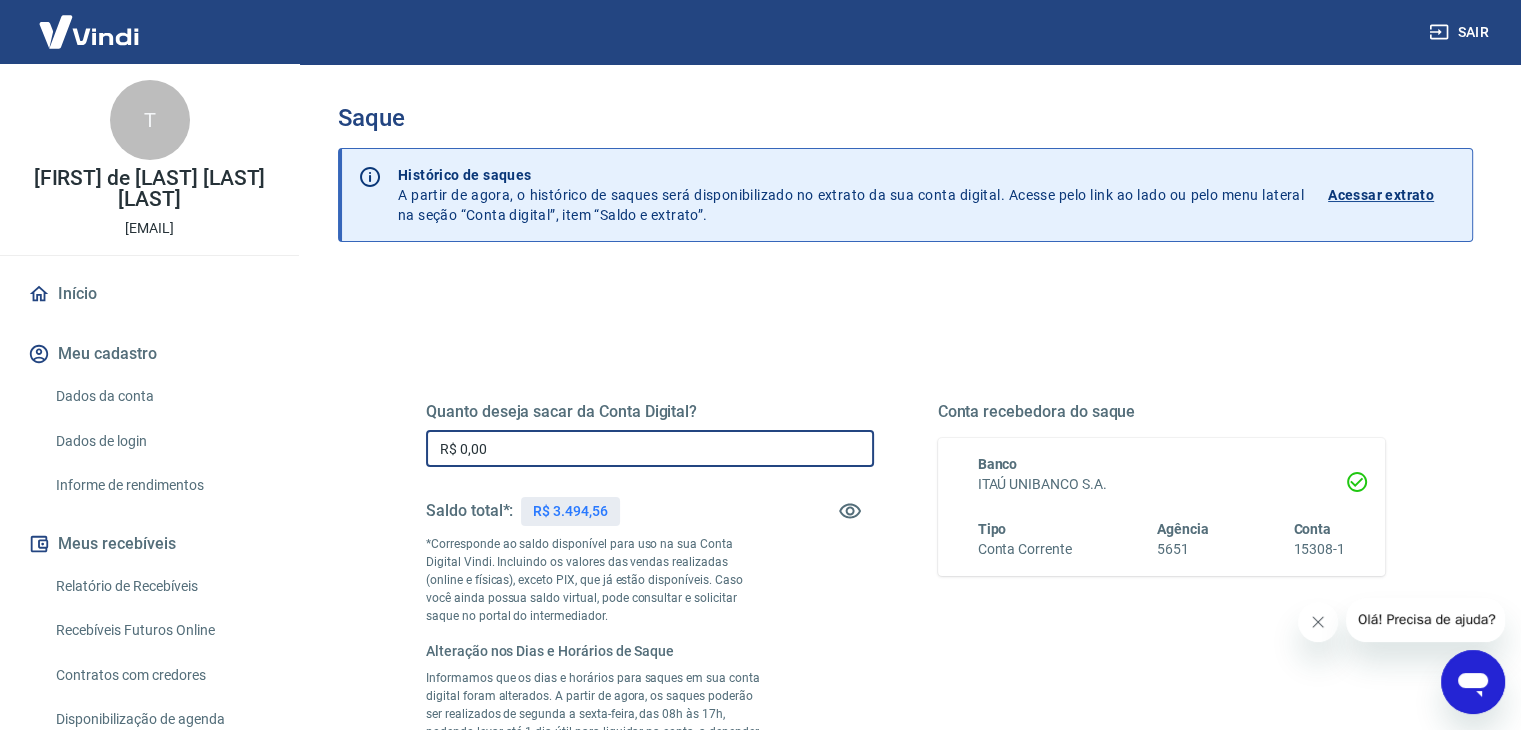 click on "R$ 0,00" at bounding box center [650, 448] 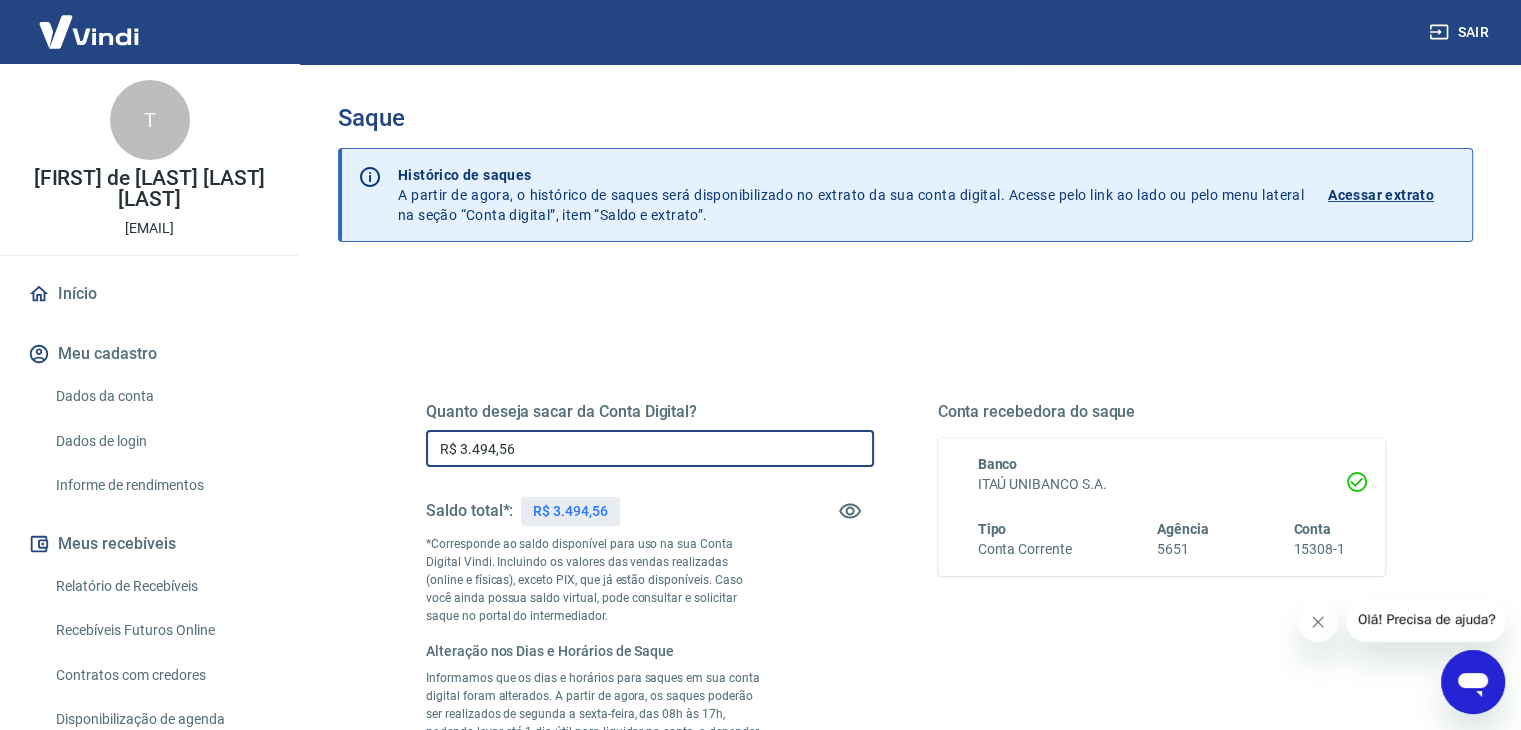 scroll, scrollTop: 426, scrollLeft: 0, axis: vertical 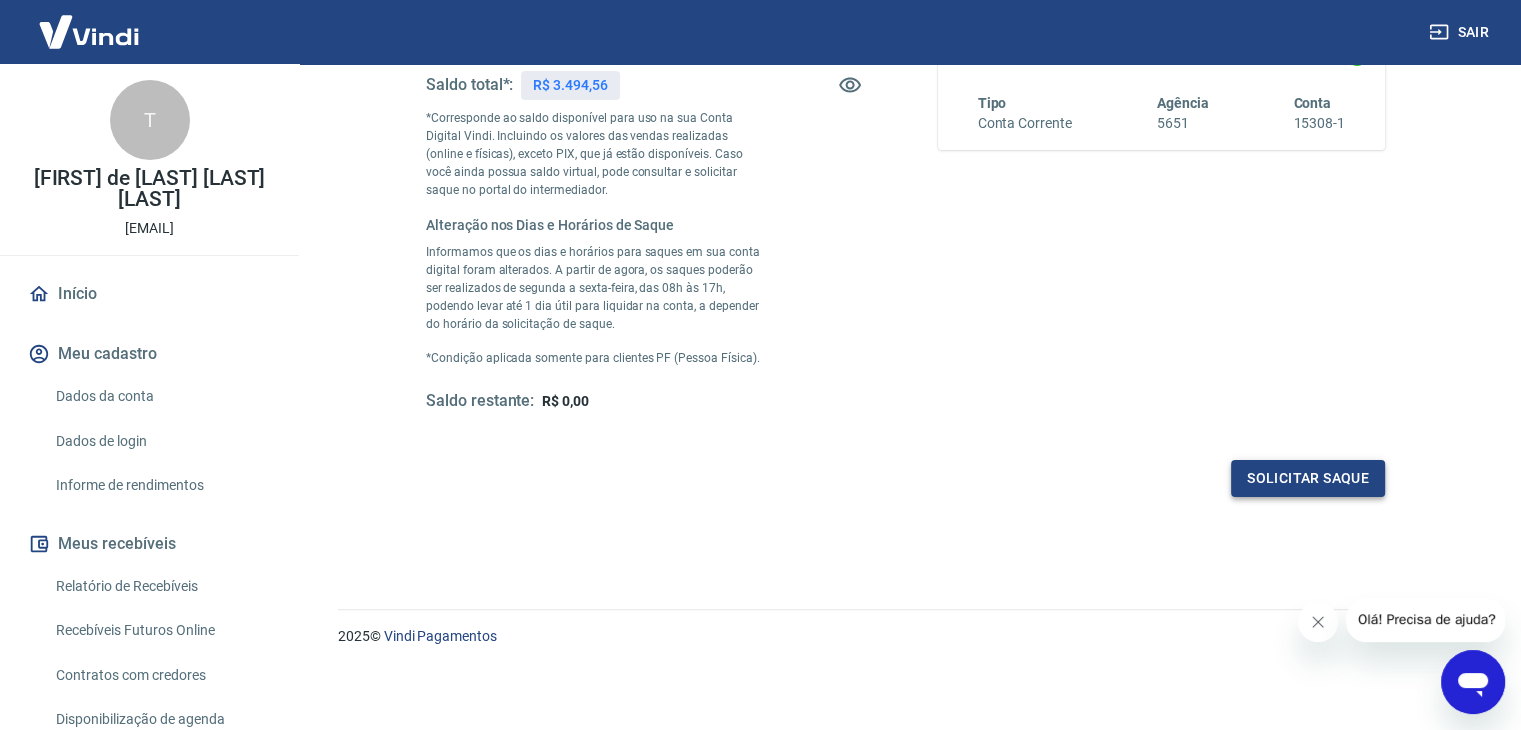 type on "R$ 3.494,56" 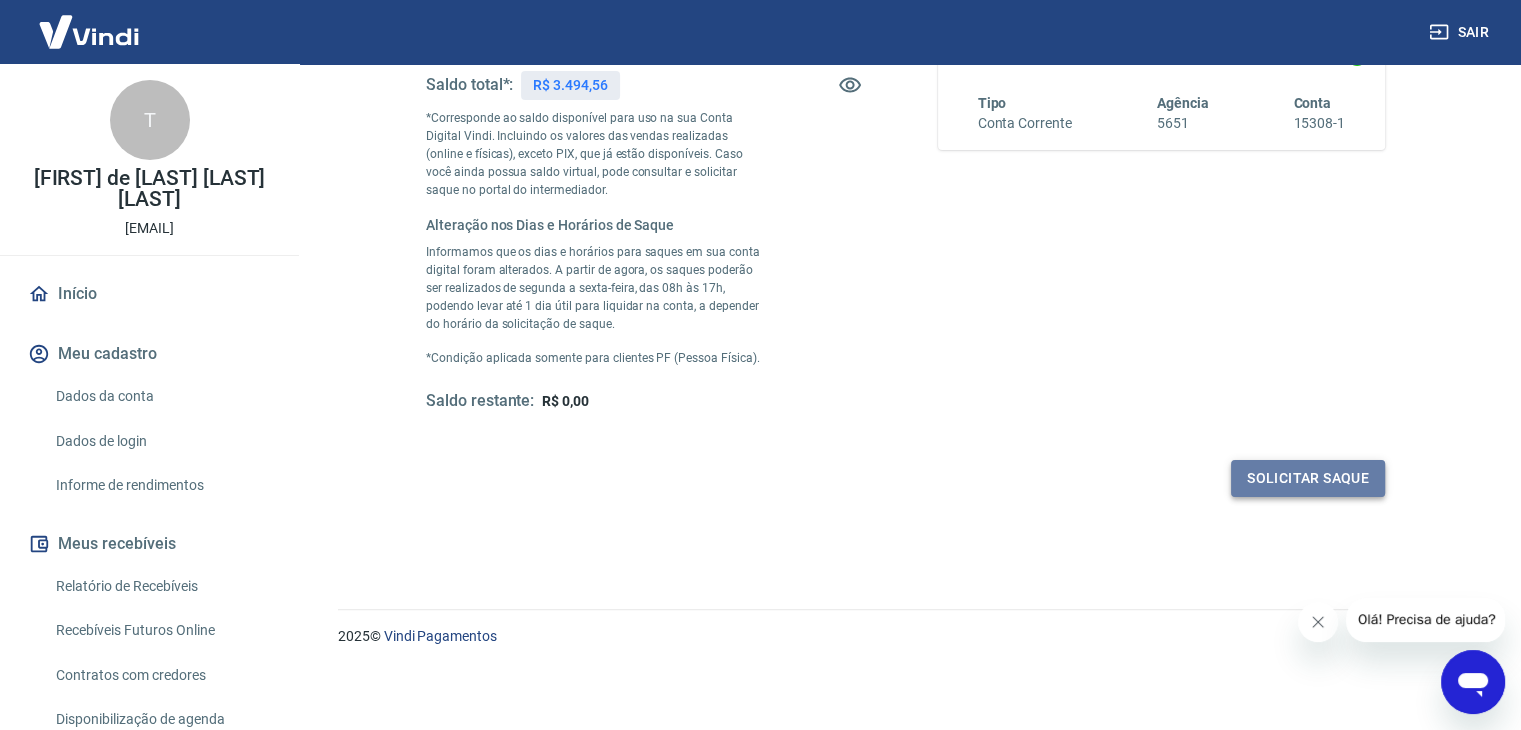 click on "Solicitar saque" at bounding box center [1308, 478] 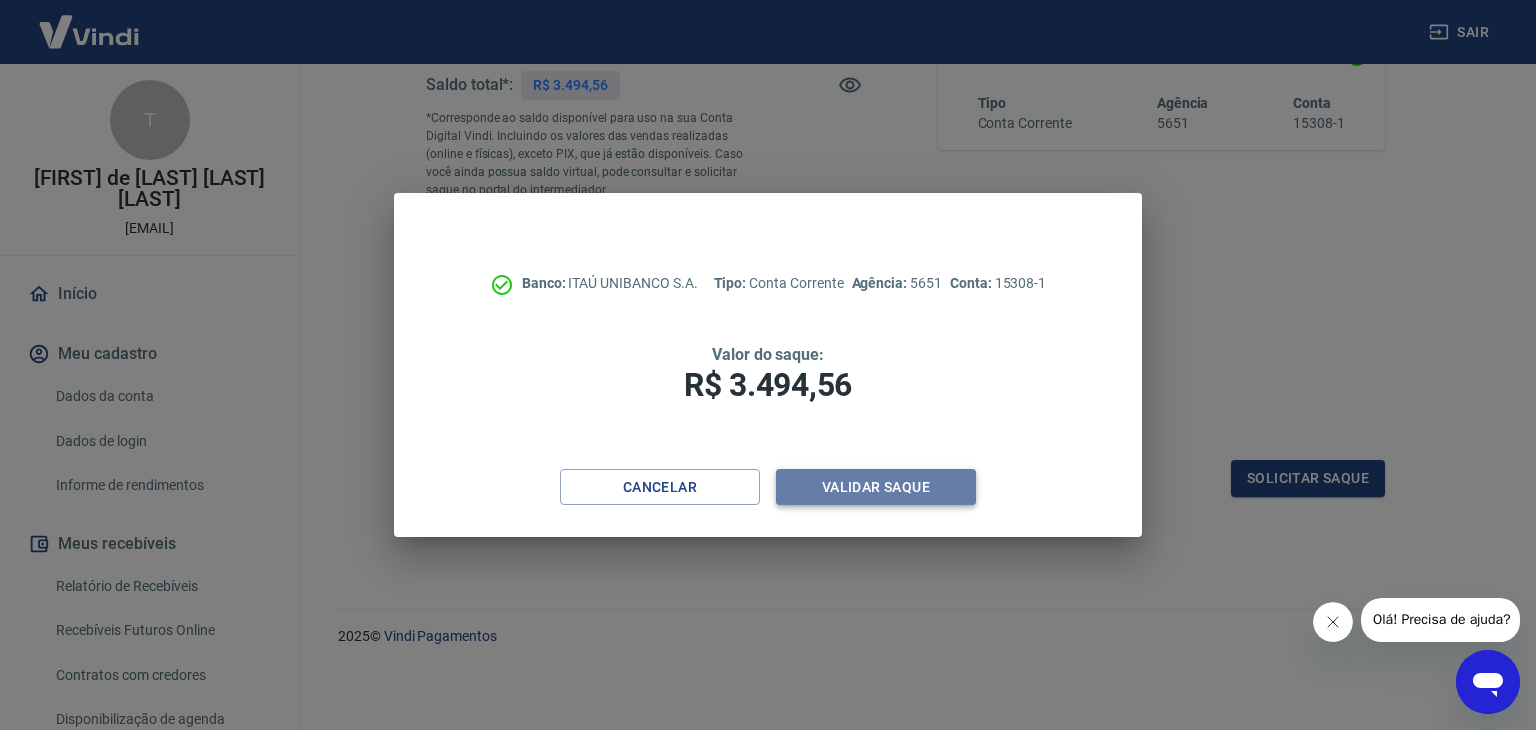 click on "Validar saque" at bounding box center [876, 487] 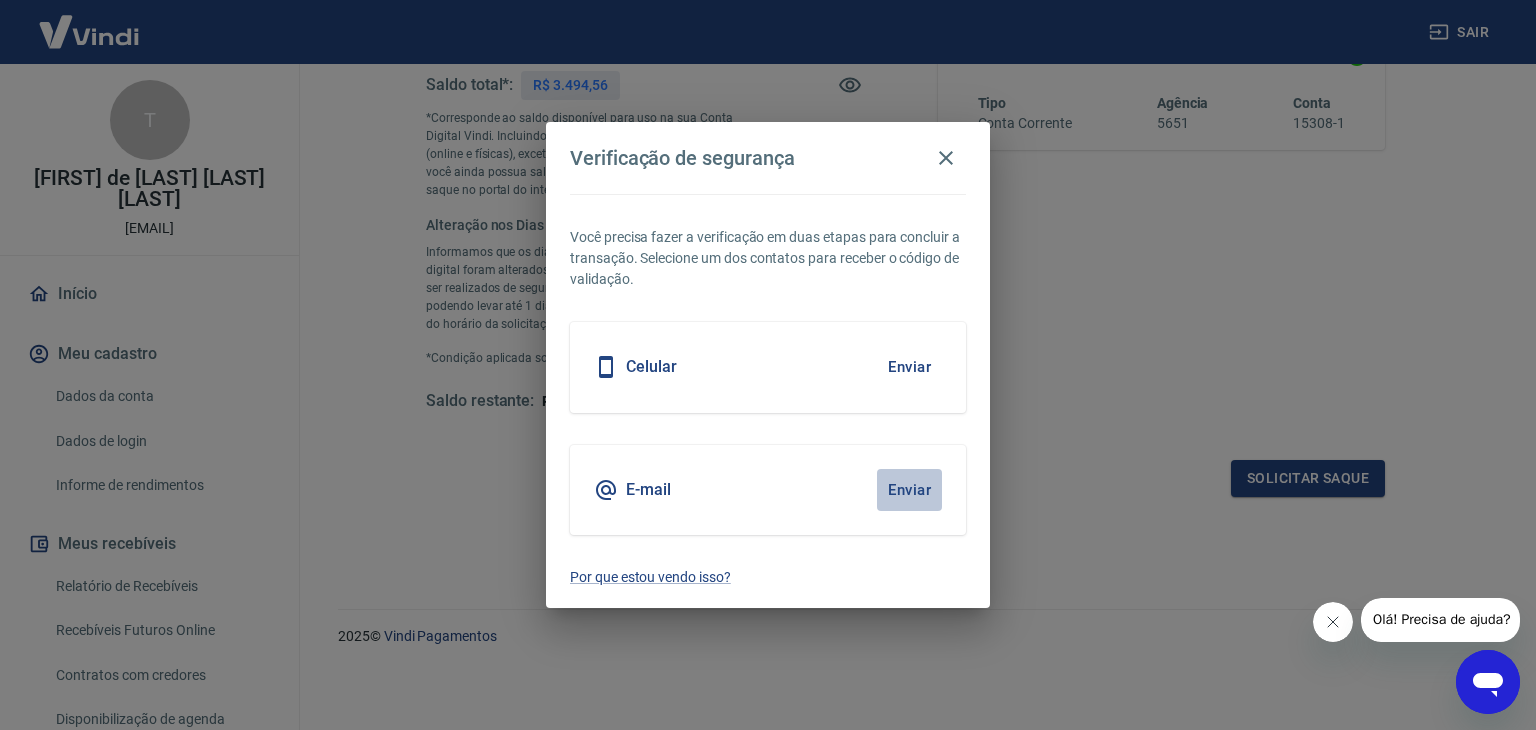 click on "Enviar" at bounding box center (909, 490) 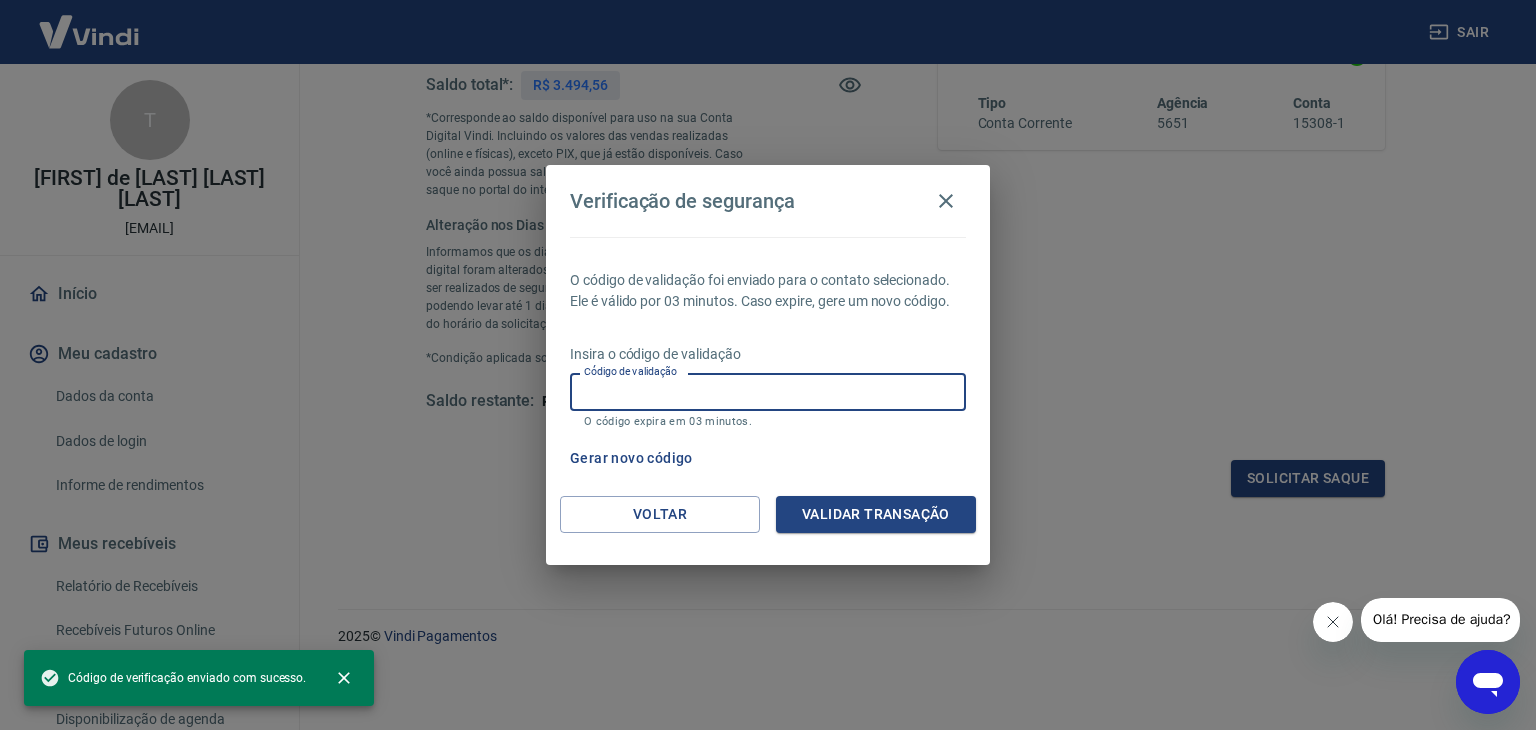 click on "Código de validação" at bounding box center [768, 391] 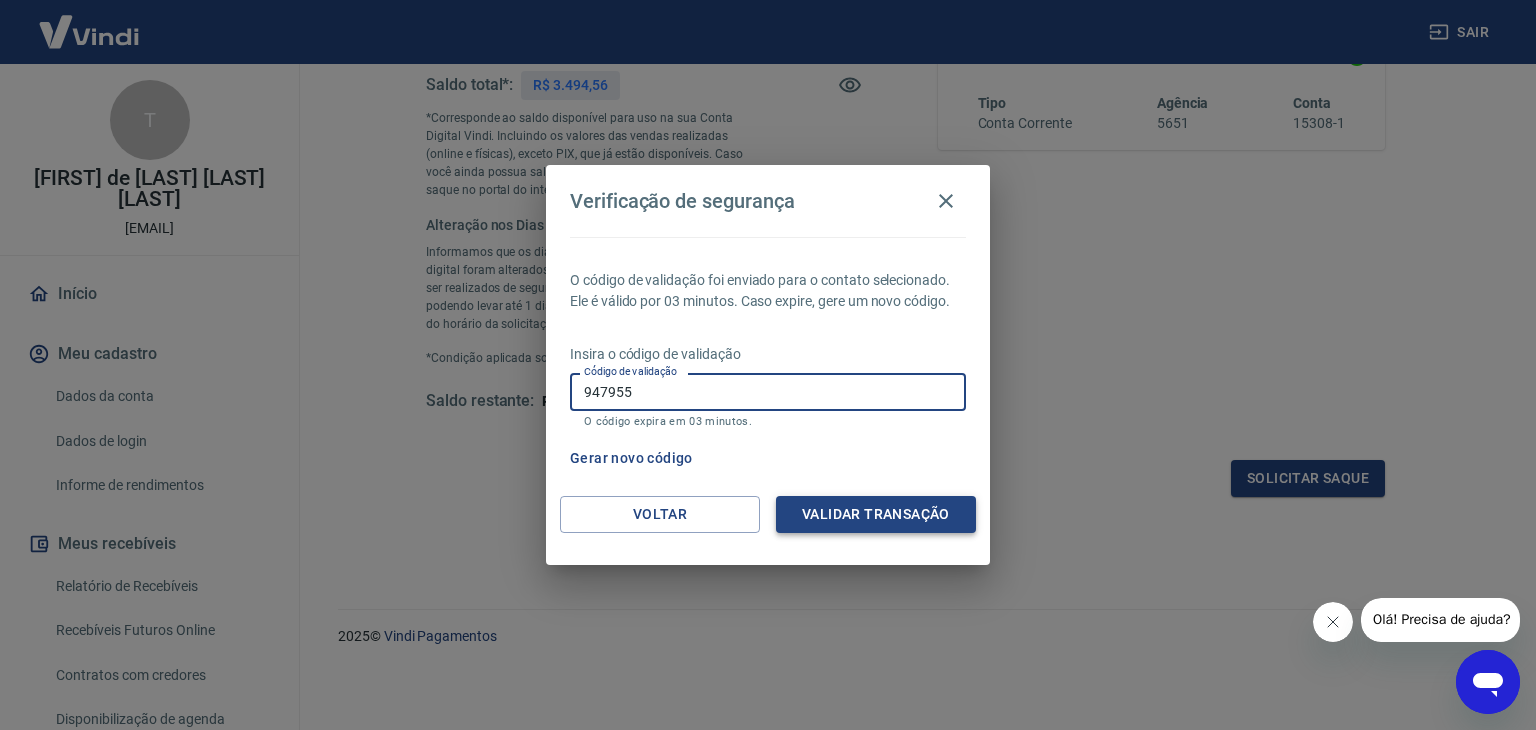 type on "[NUMBER]" 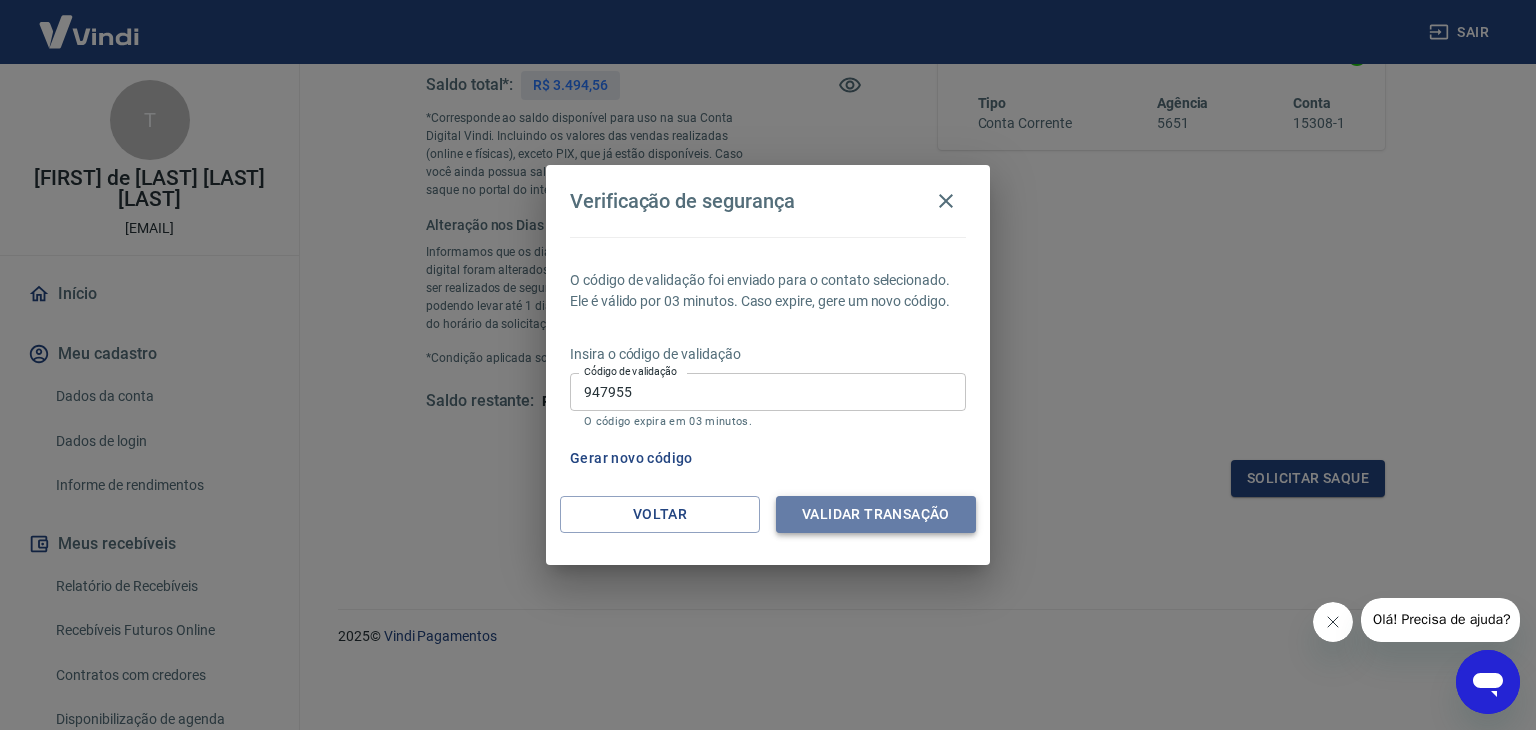 click on "Validar transação" at bounding box center (876, 514) 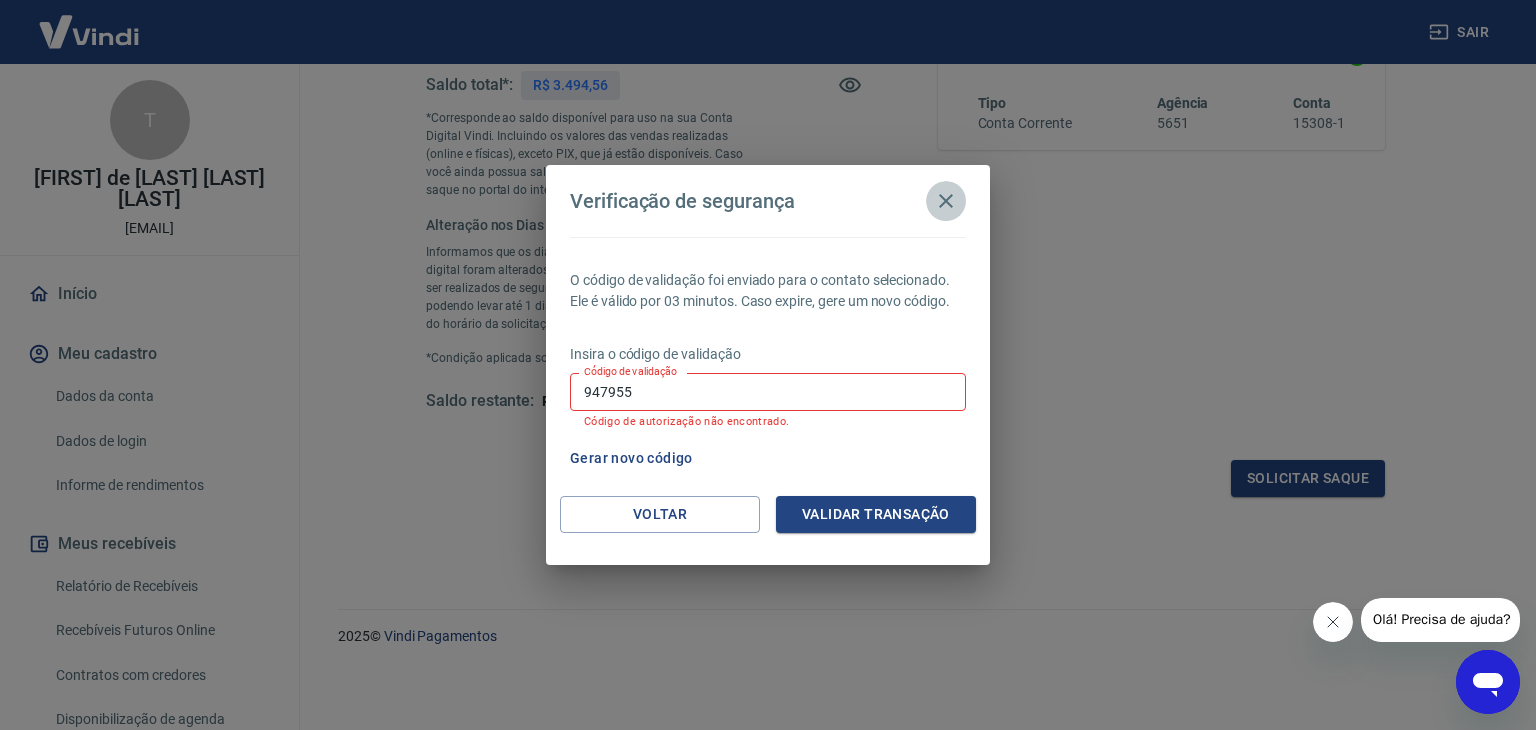 click 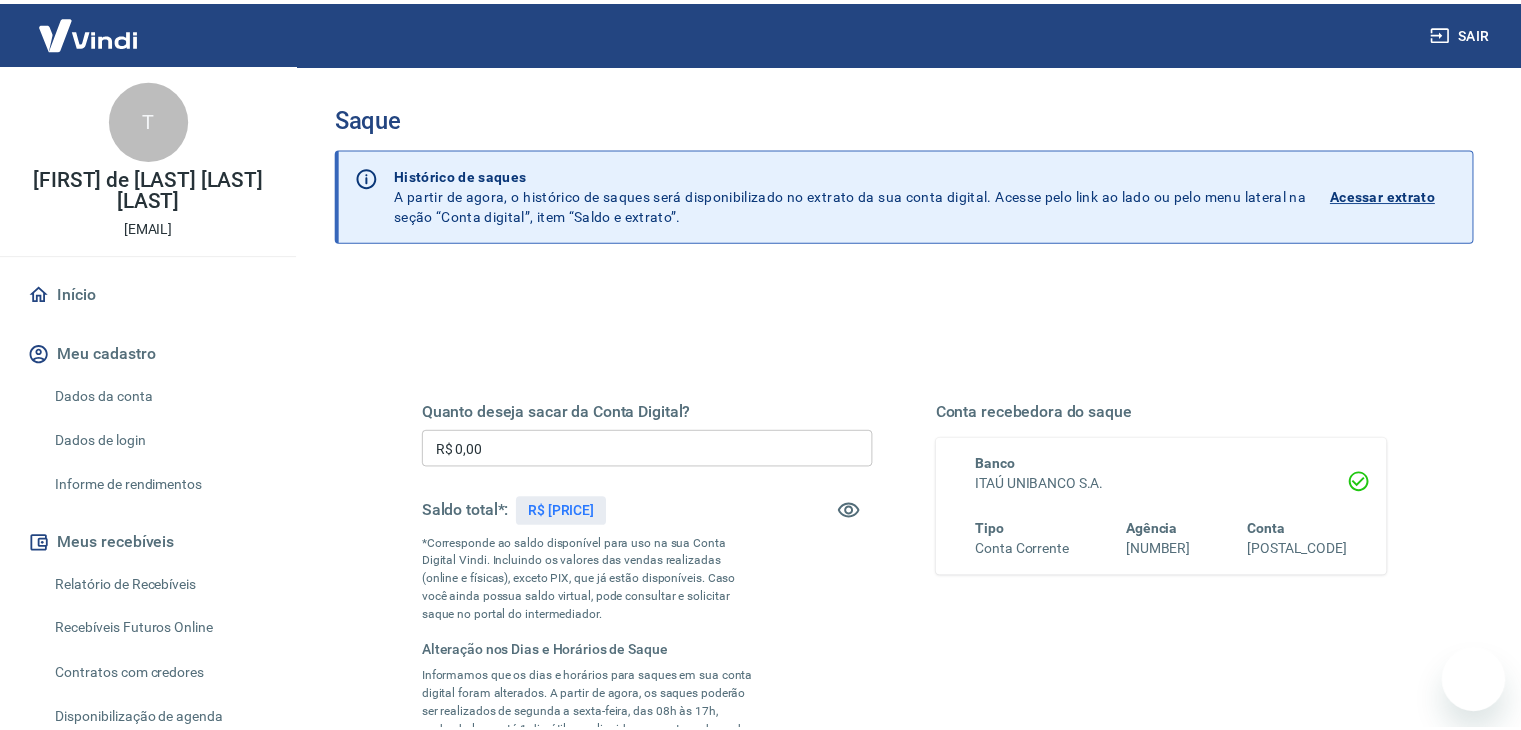 scroll, scrollTop: 0, scrollLeft: 0, axis: both 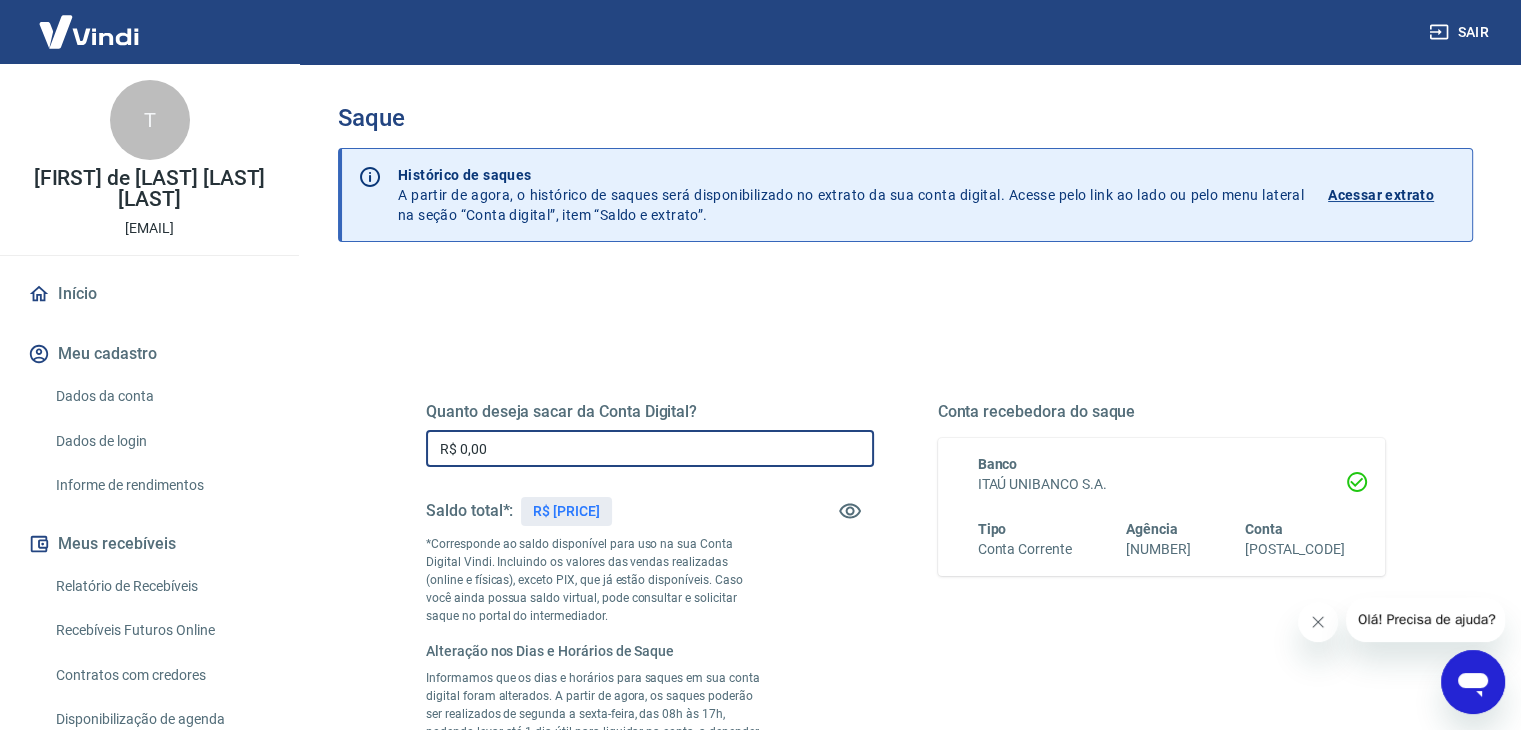 click on "R$ 0,00" at bounding box center [650, 448] 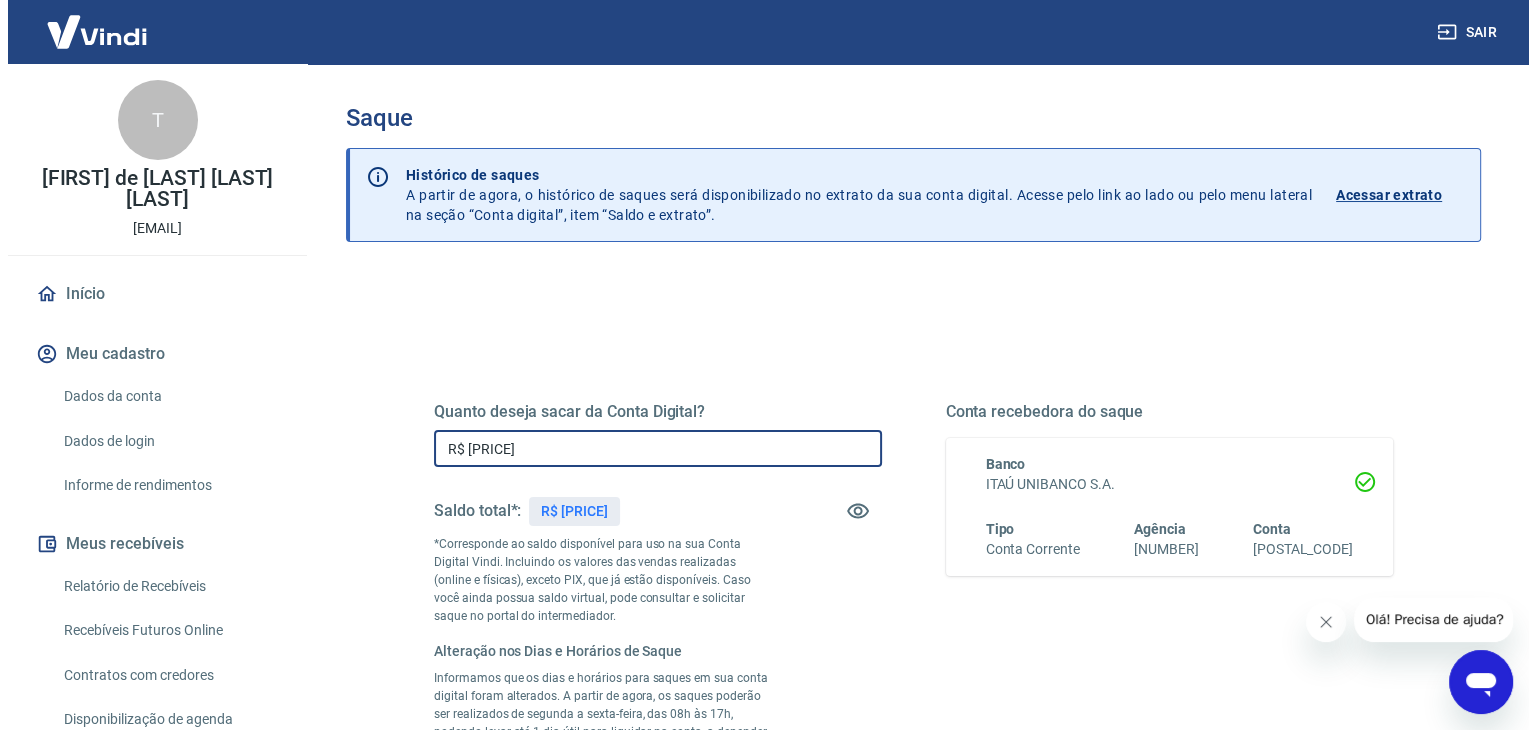 scroll, scrollTop: 426, scrollLeft: 0, axis: vertical 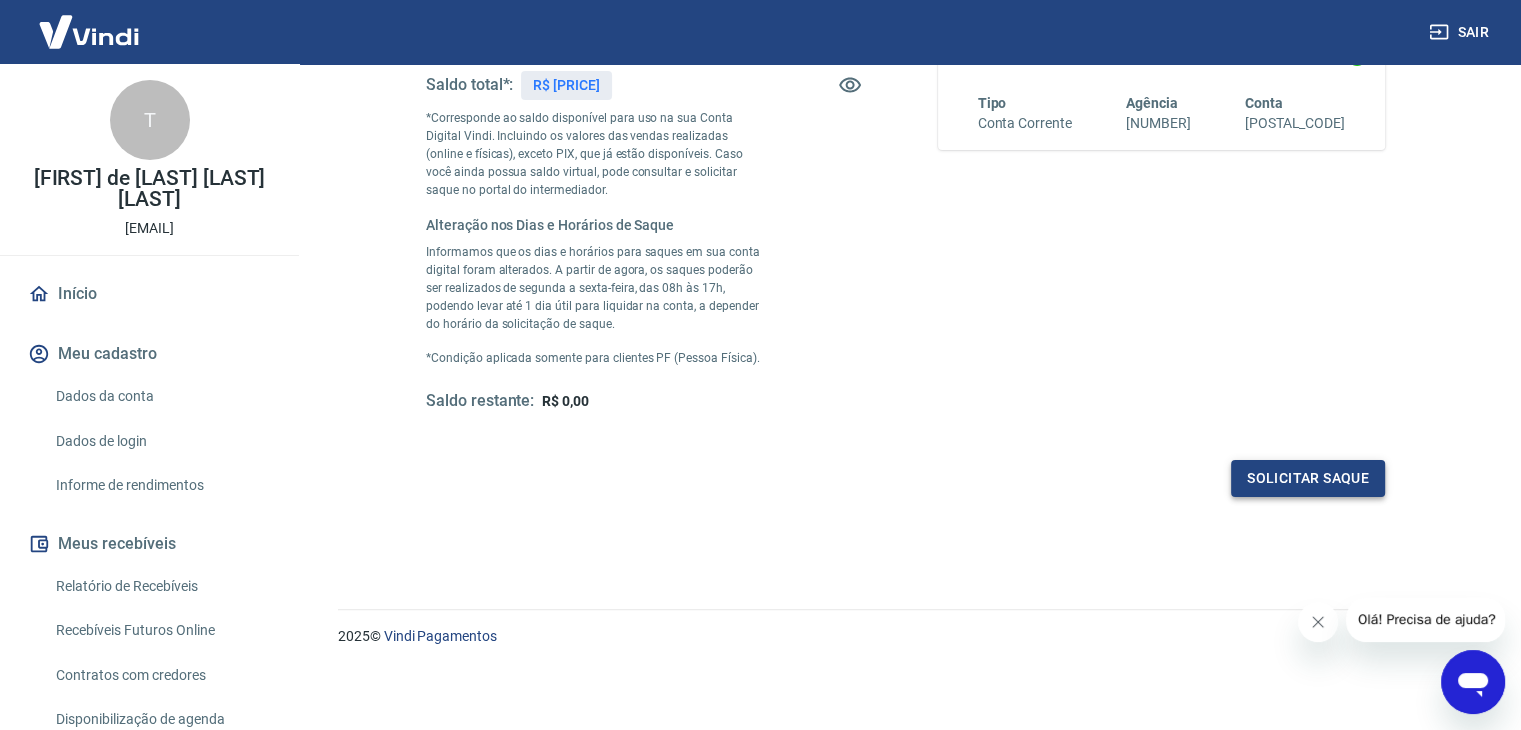 type on "R$ 3.494,56" 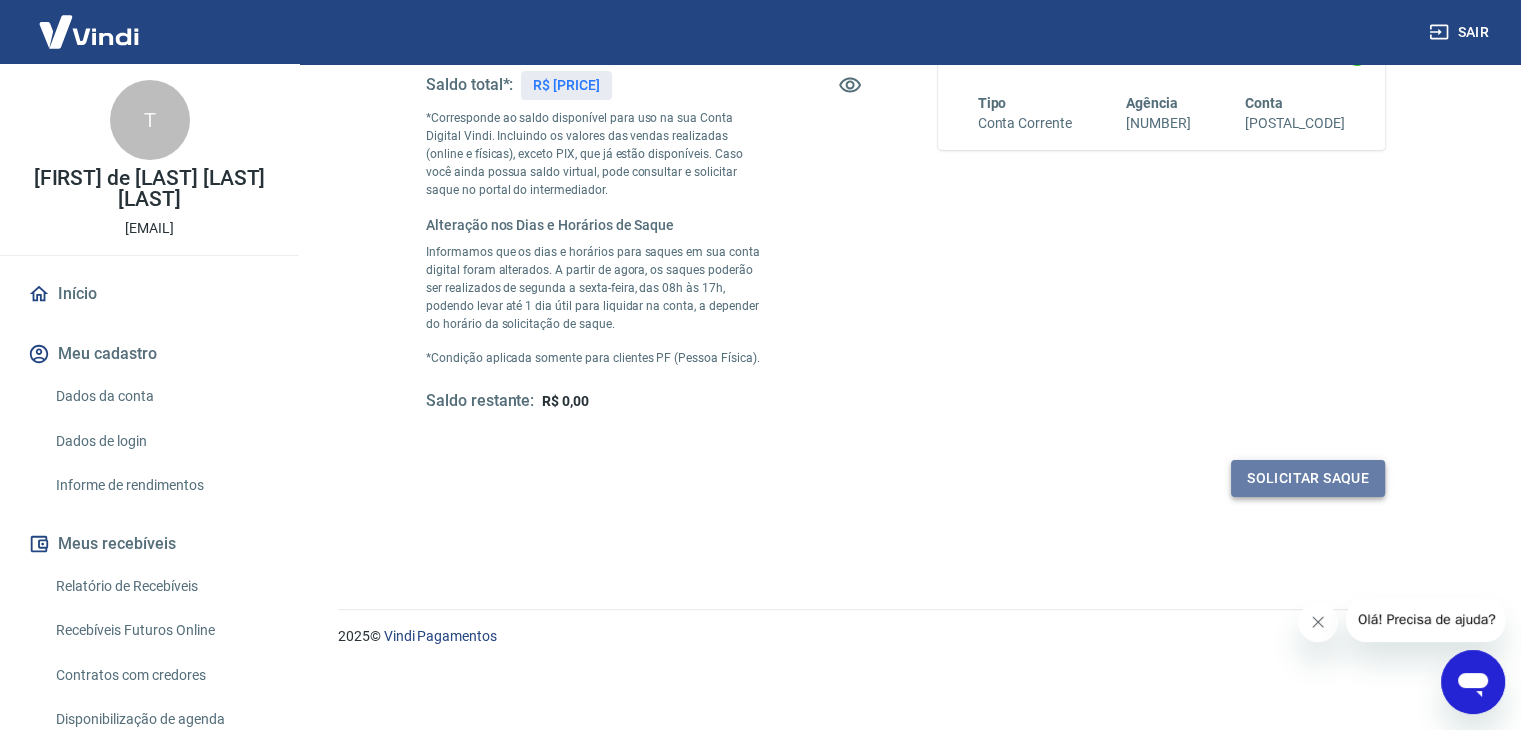 click on "Solicitar saque" at bounding box center [1308, 478] 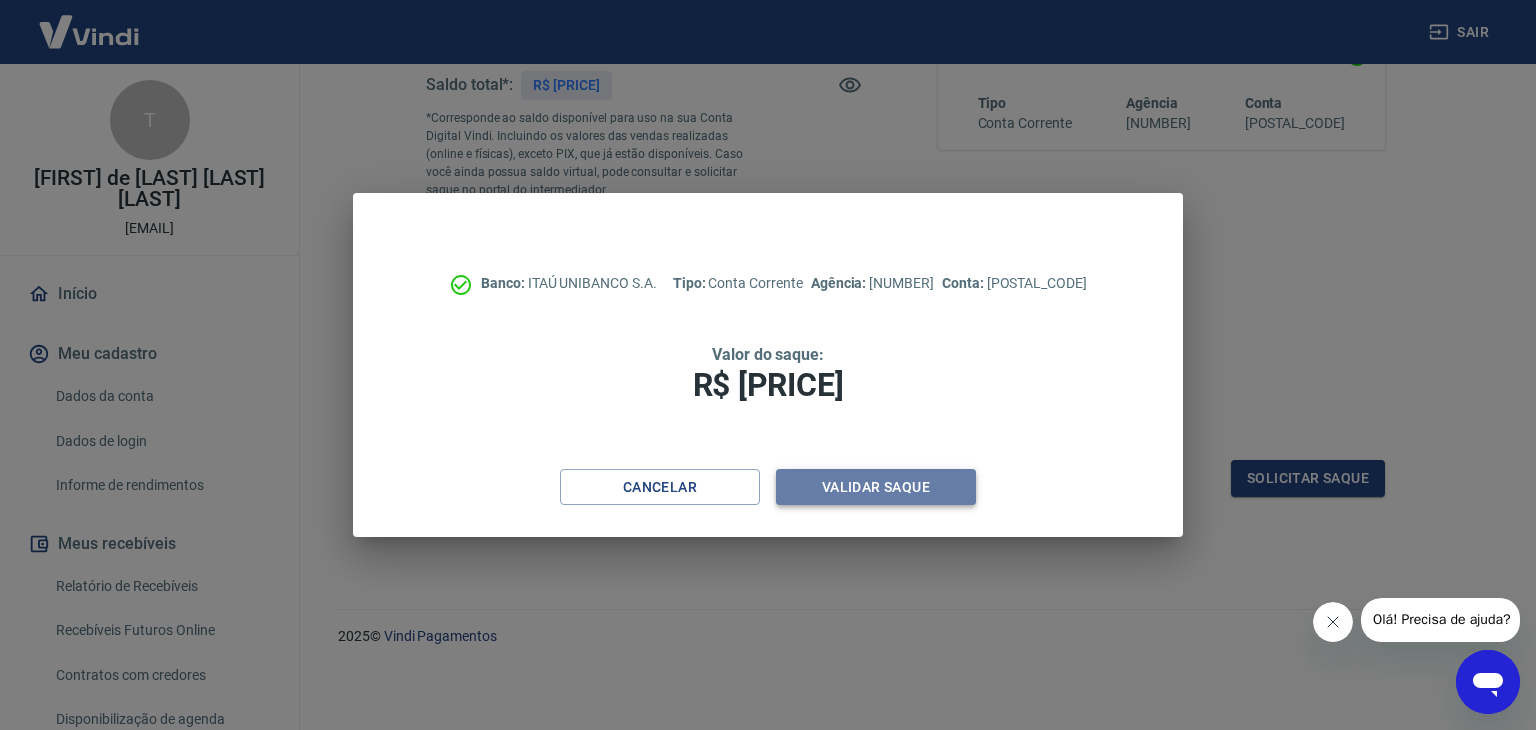 click on "Validar saque" at bounding box center [876, 487] 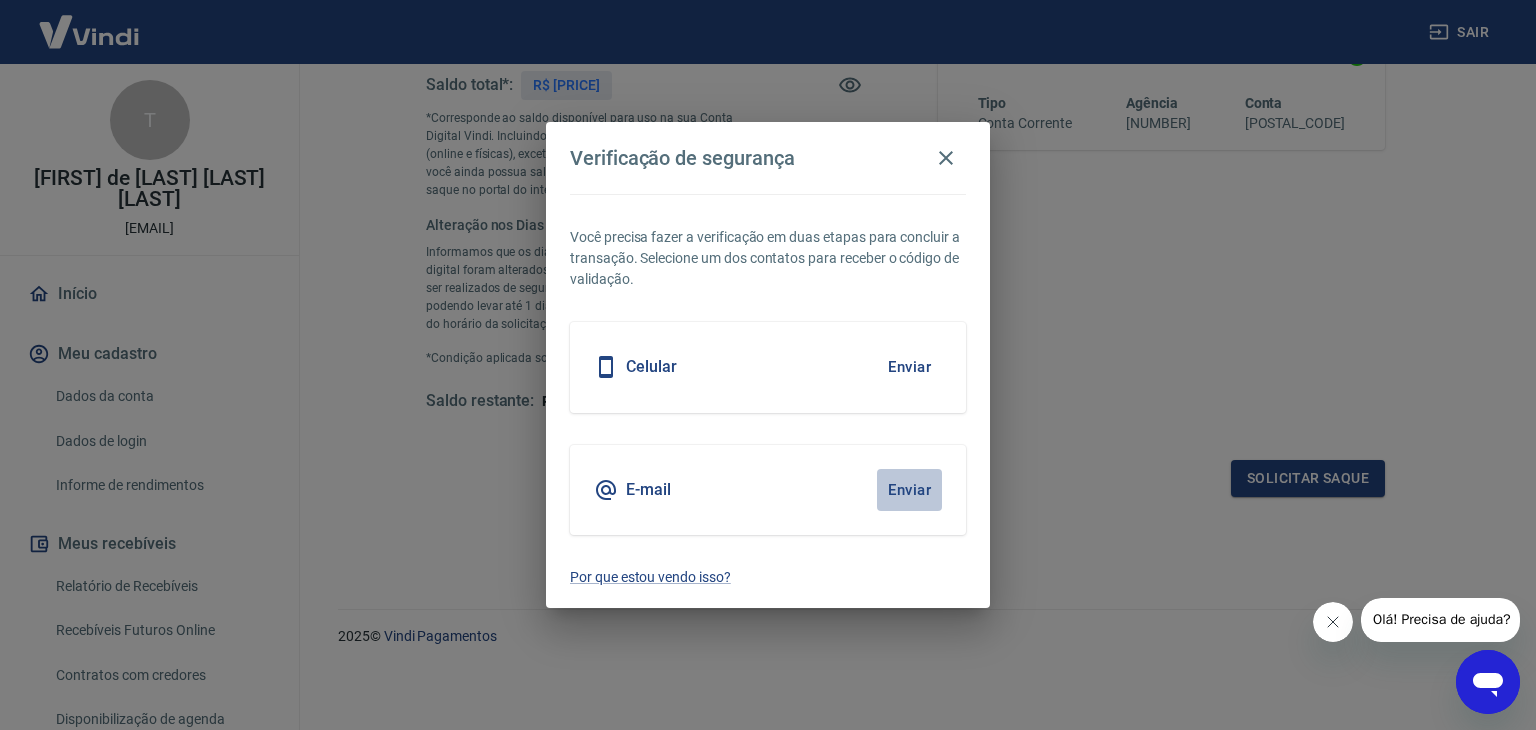 click on "Enviar" at bounding box center (909, 490) 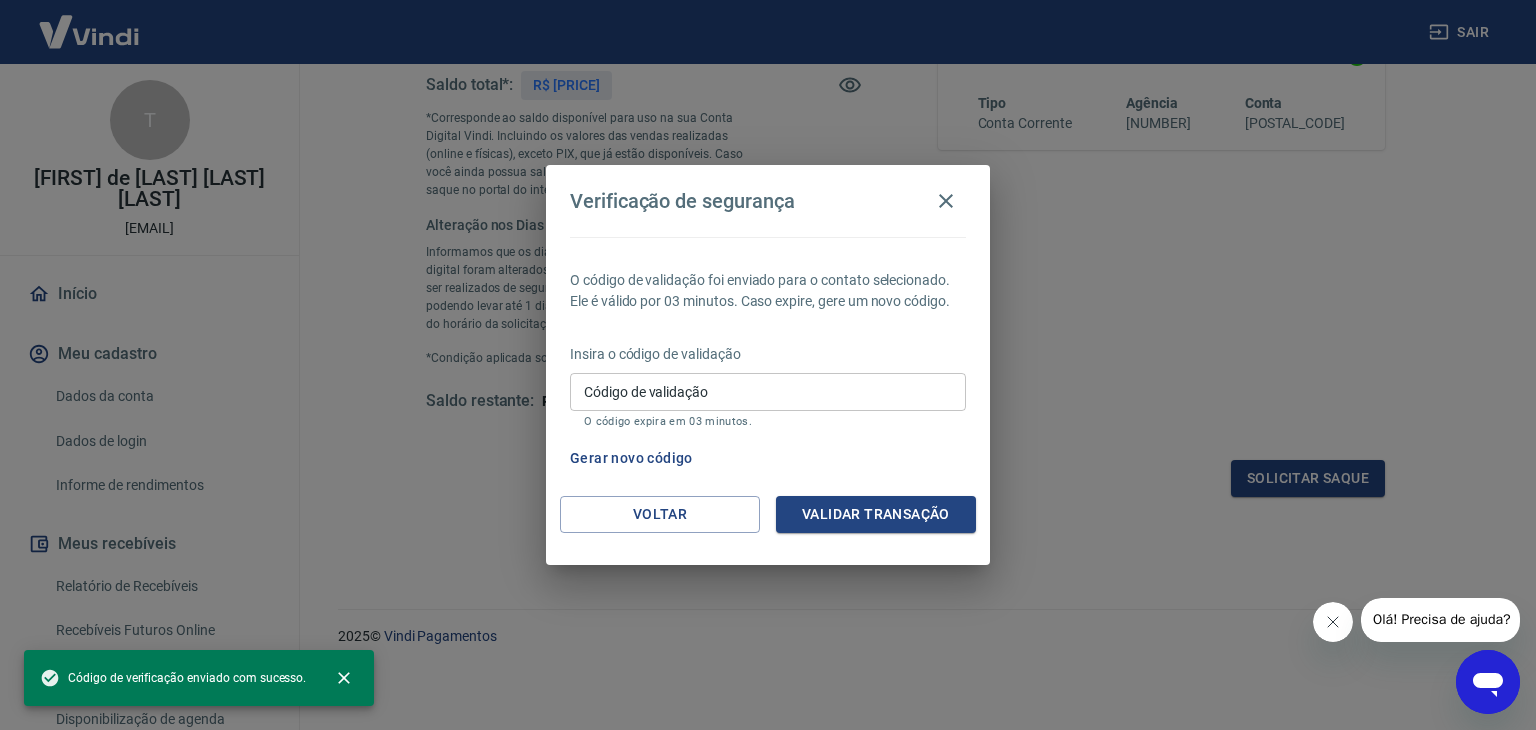 click on "O código de validação foi enviado para o contato selecionado. Ele é válido por 03 minutos. Caso expire, gere um novo código. Insira o código de validação Código de validação Código de validação O código expira em 03 minutos. Gerar novo código" at bounding box center [768, 366] 